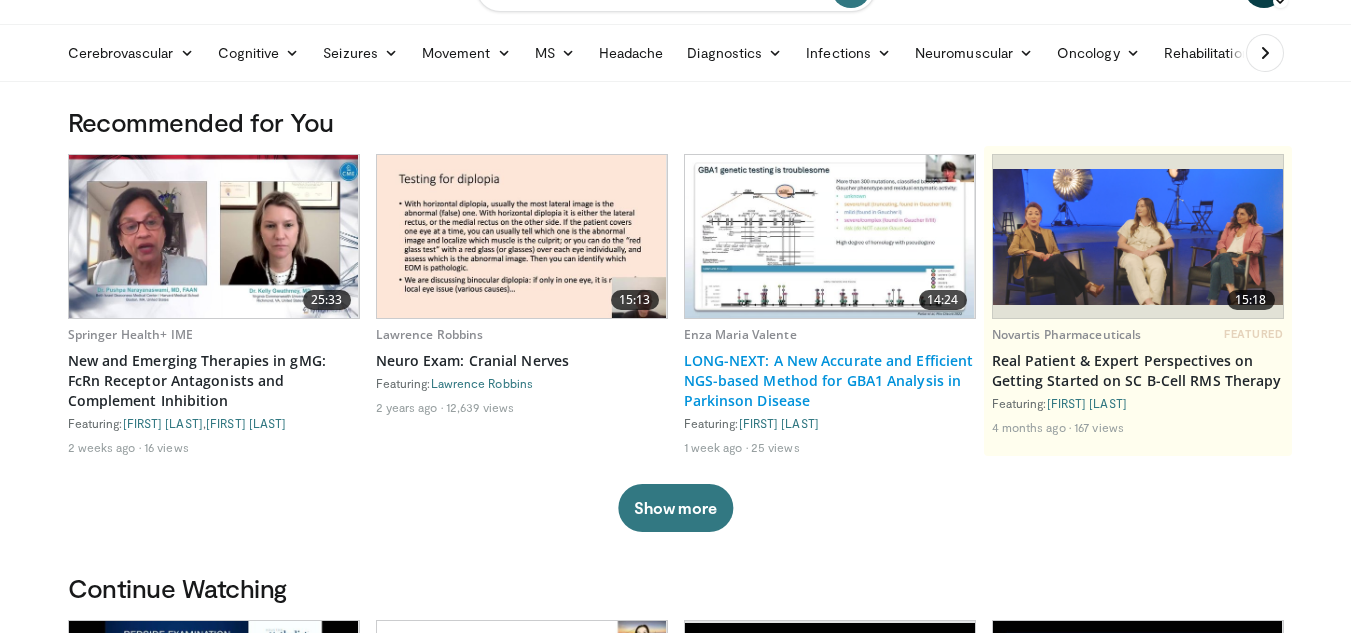scroll, scrollTop: 0, scrollLeft: 0, axis: both 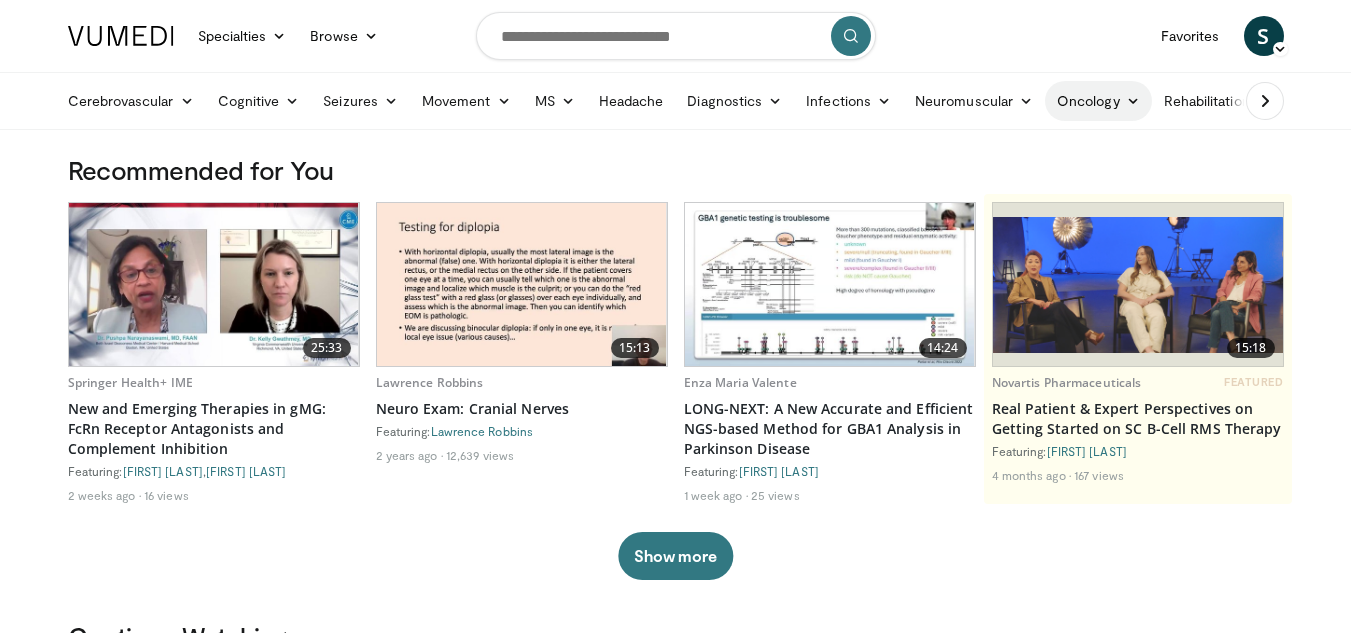 click on "Oncology" at bounding box center (1098, 101) 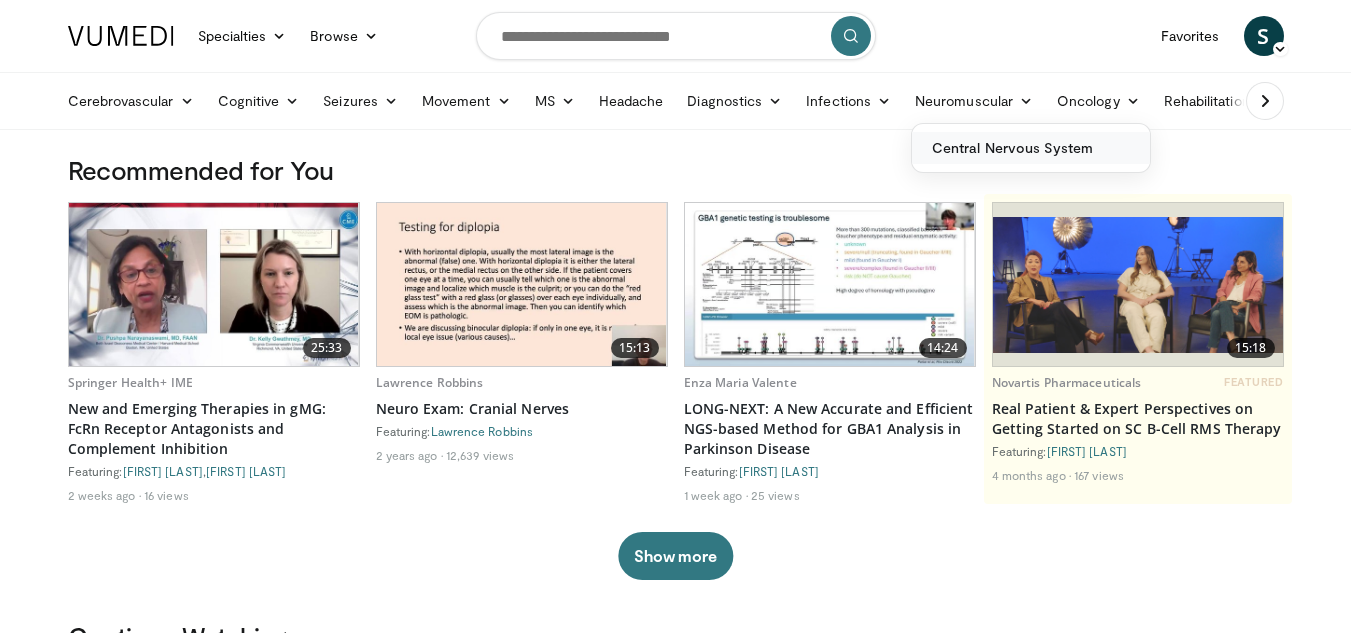 click on "Central Nervous System" at bounding box center [1031, 148] 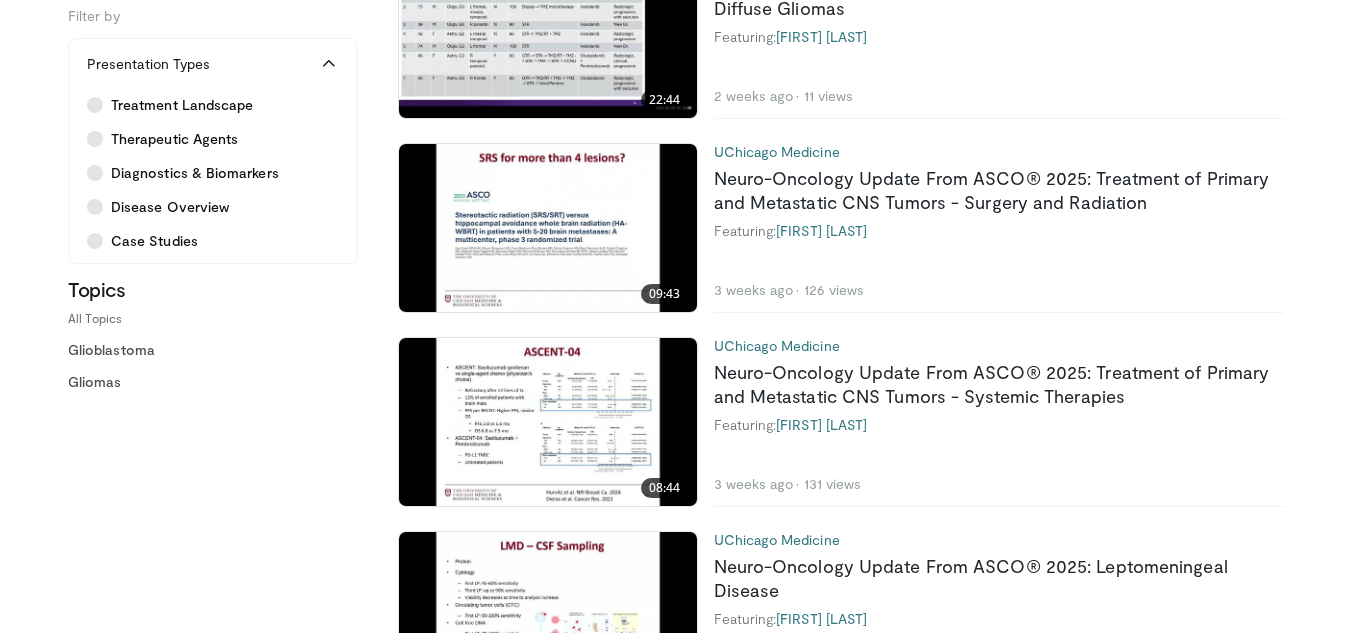 scroll, scrollTop: 755, scrollLeft: 0, axis: vertical 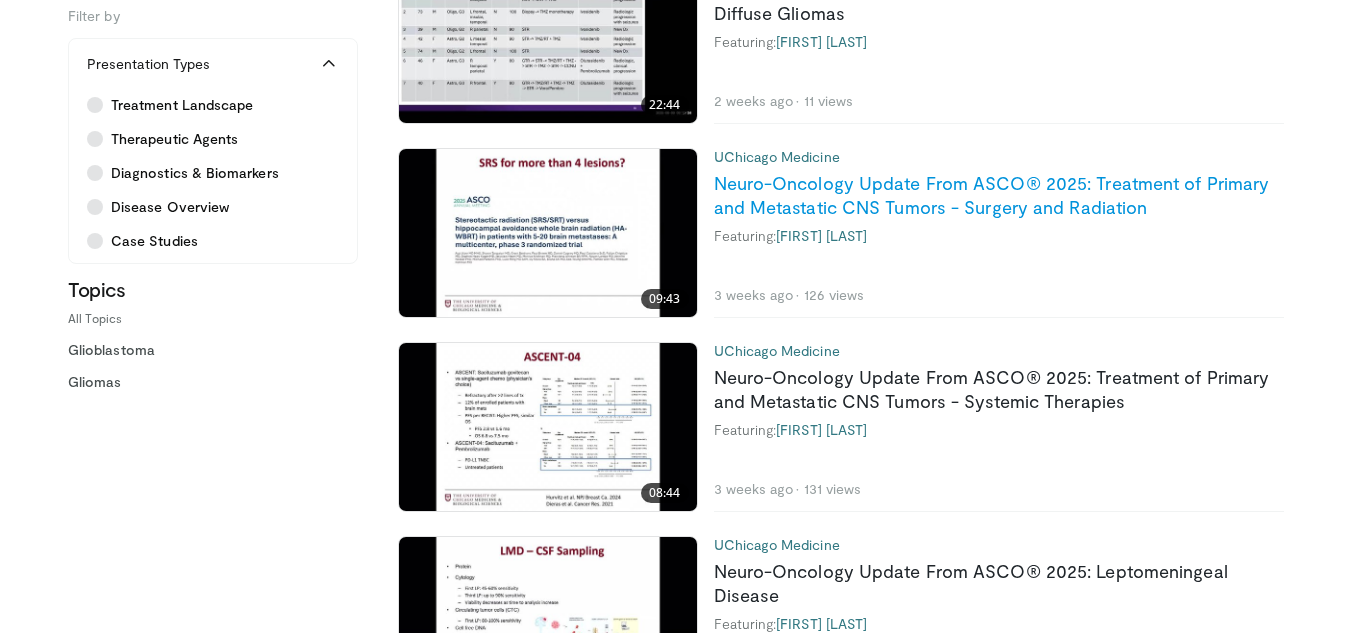 click on "Neuro-Oncology Update From ASCO® 2025: Treatment of Primary and Metastatic CNS Tumors - Surgery and Radiation" at bounding box center [992, 195] 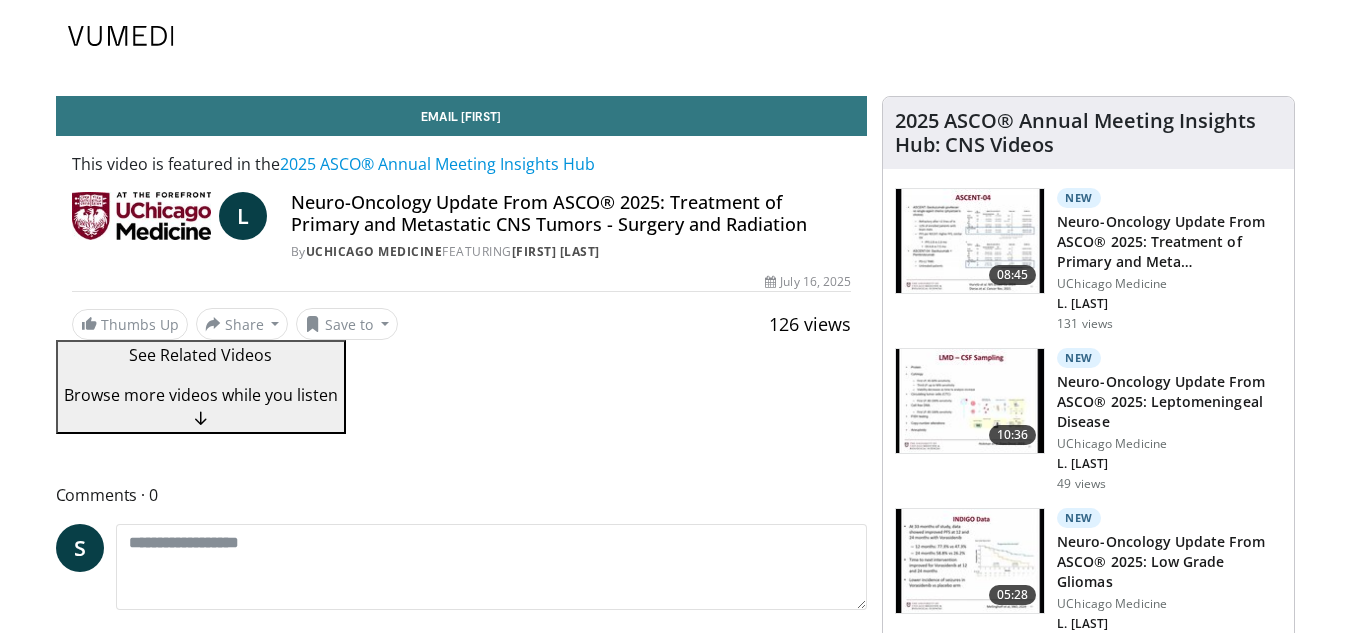 scroll, scrollTop: 0, scrollLeft: 0, axis: both 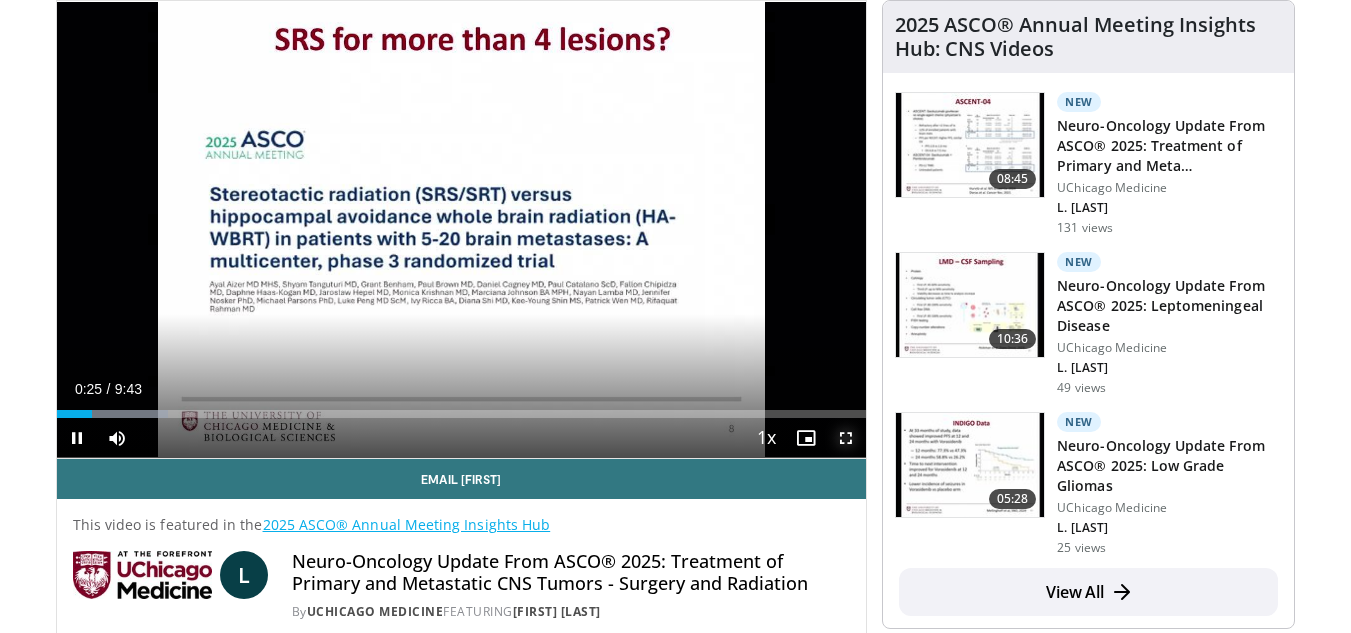 click at bounding box center [846, 438] 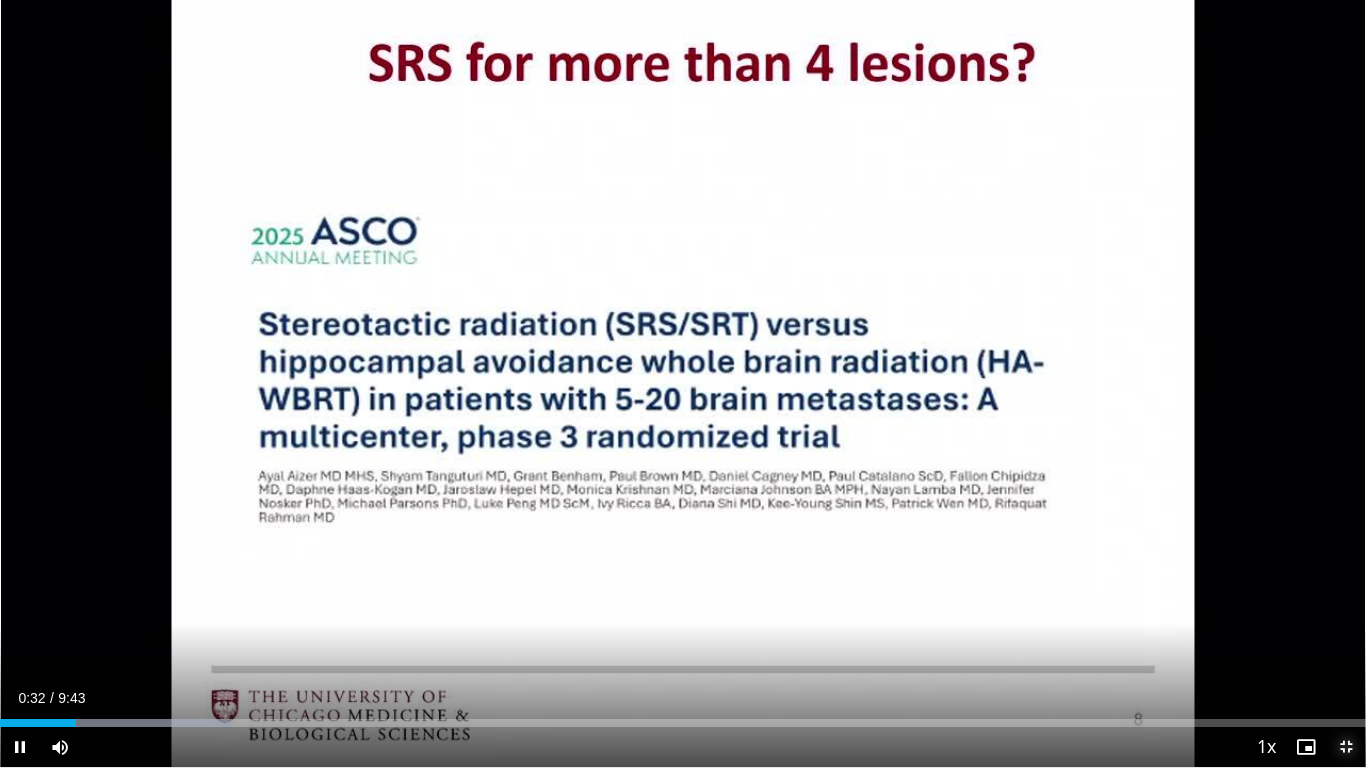 click at bounding box center [1346, 747] 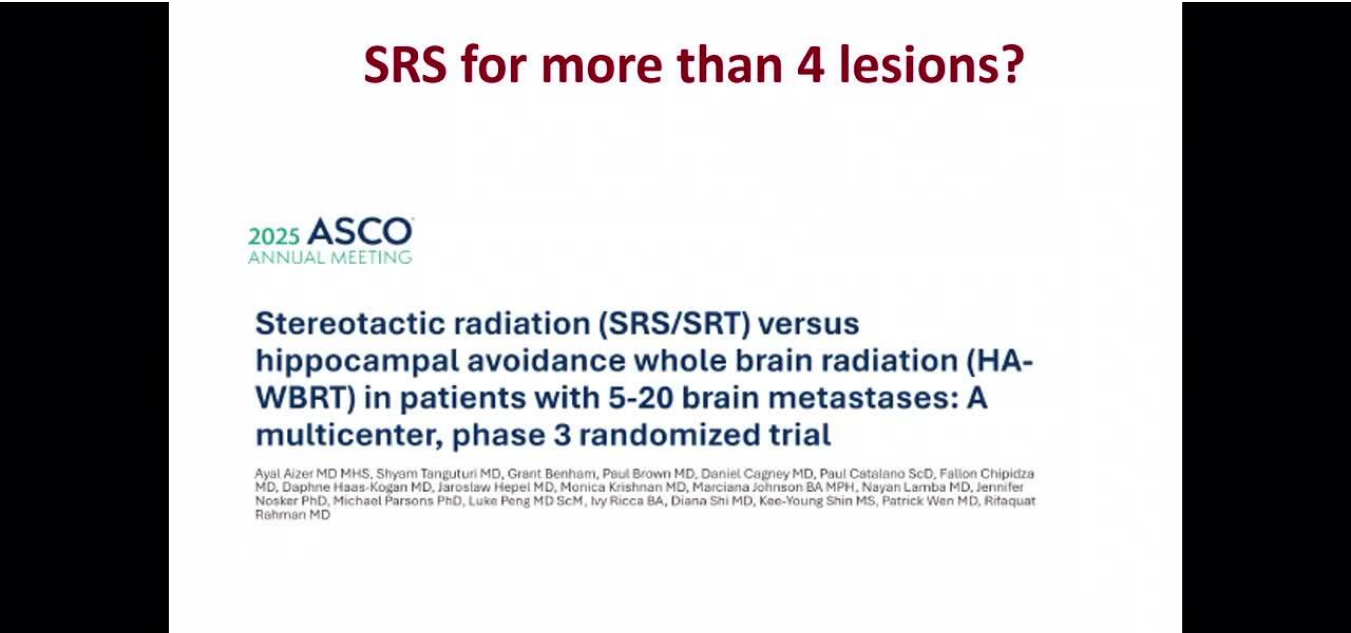 scroll, scrollTop: 171, scrollLeft: 0, axis: vertical 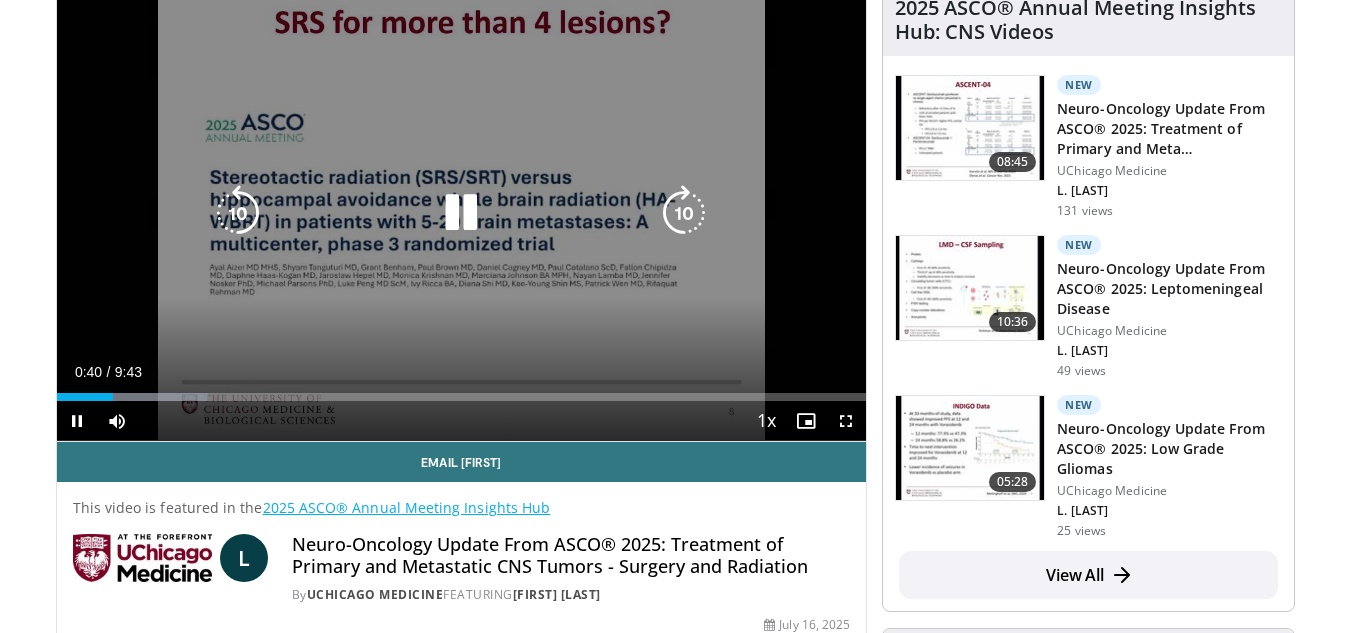 click on "10 seconds
Tap to unmute" at bounding box center [462, 212] 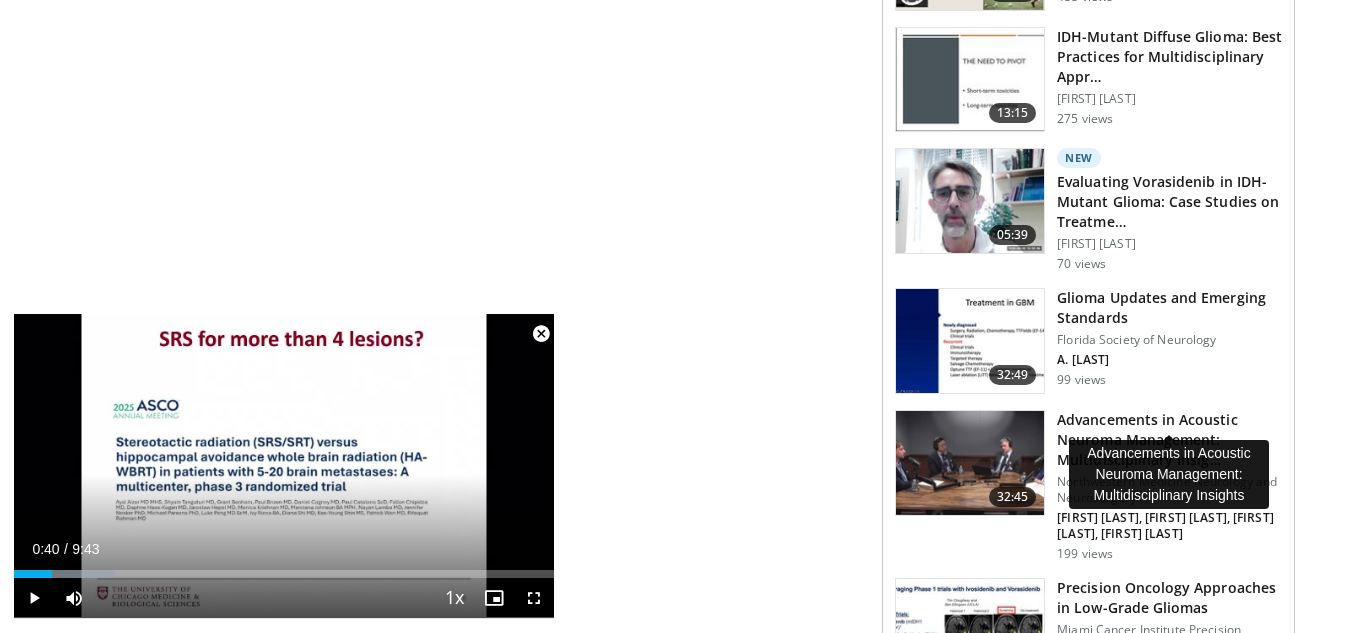 scroll, scrollTop: 2409, scrollLeft: 0, axis: vertical 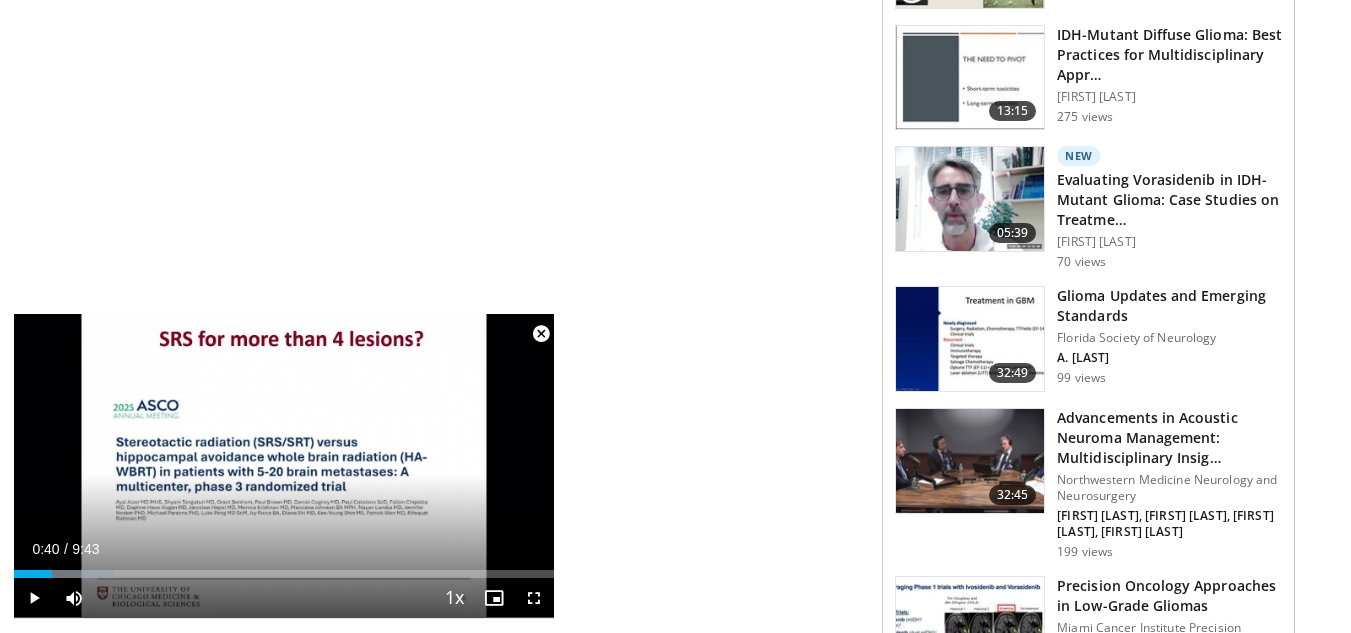 click on "Glioma Updates and Emerging Standards" at bounding box center [1169, 306] 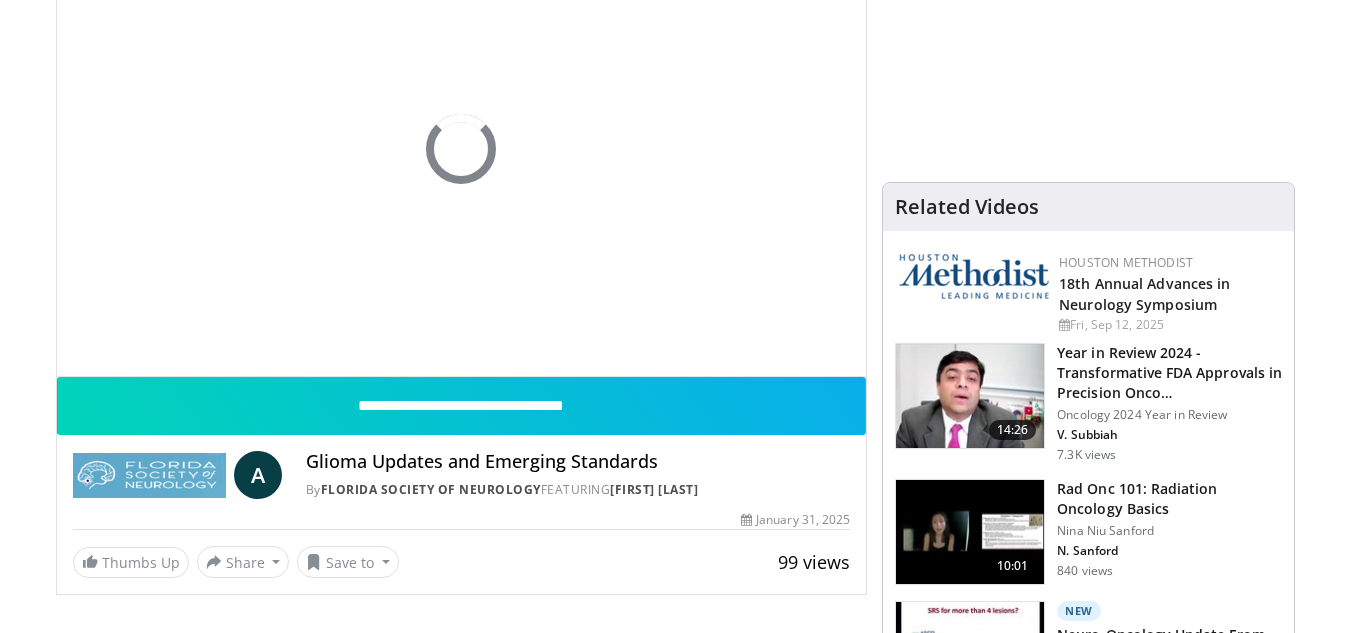 scroll, scrollTop: 240, scrollLeft: 0, axis: vertical 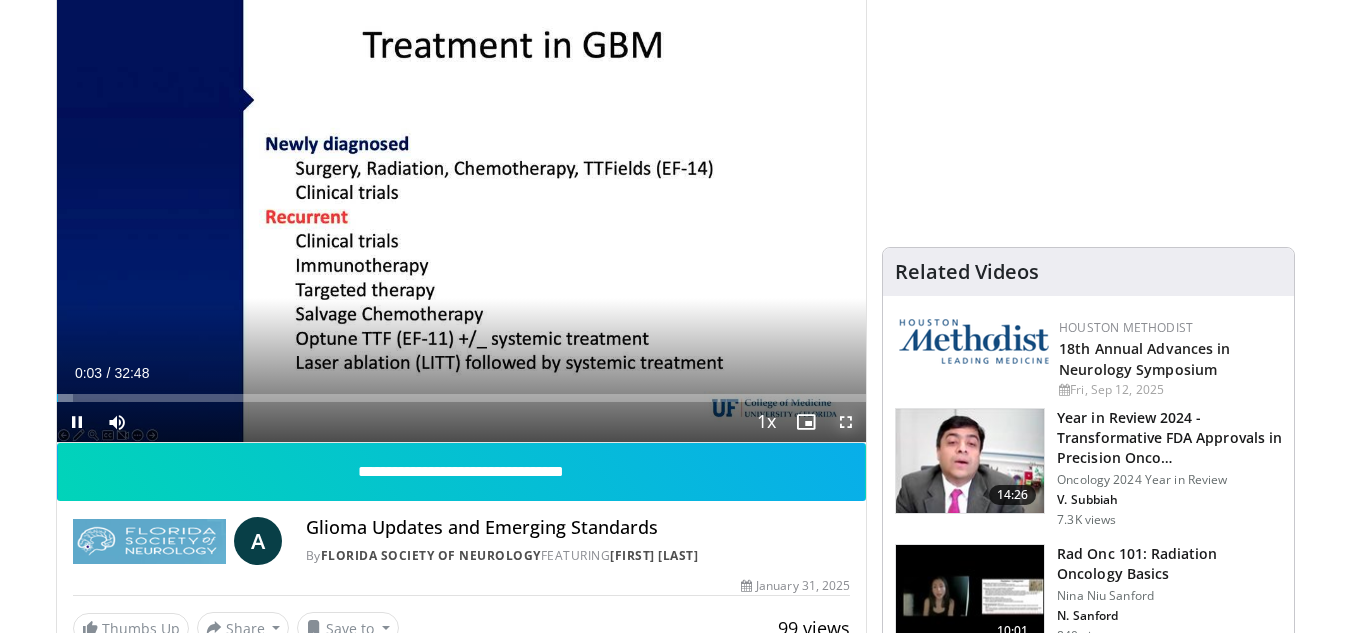 click at bounding box center [846, 422] 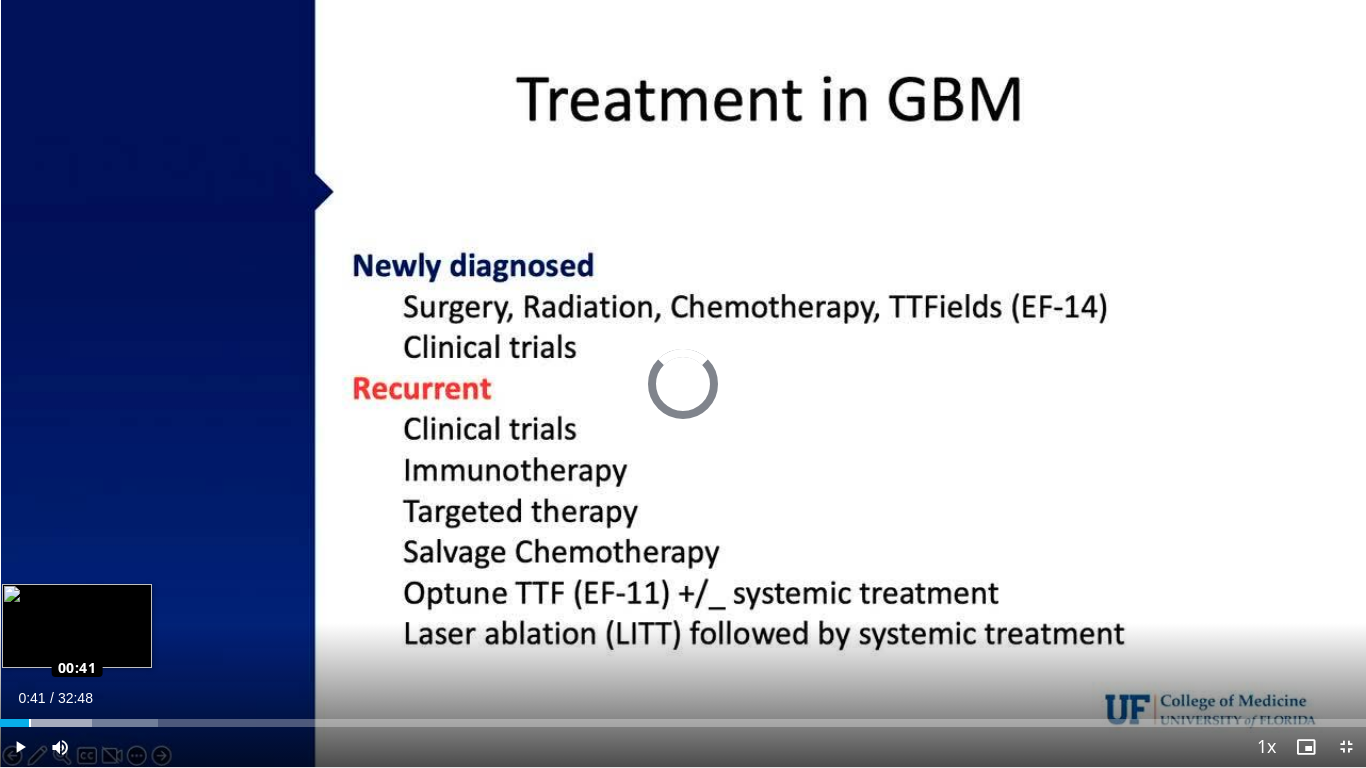 click on "Loaded :  11.59% 00:41 00:41" at bounding box center [683, 717] 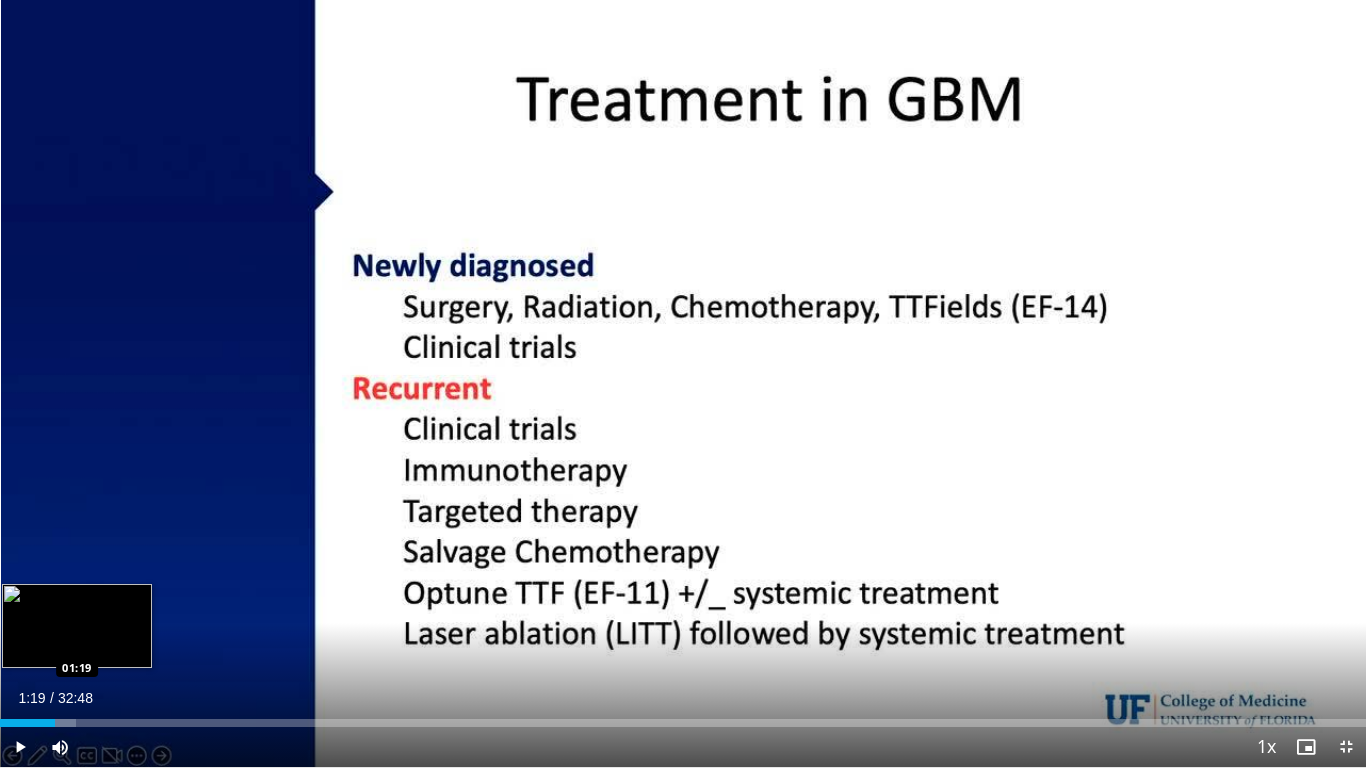 click on "Loaded :  5.54% 01:19 01:19" at bounding box center [683, 717] 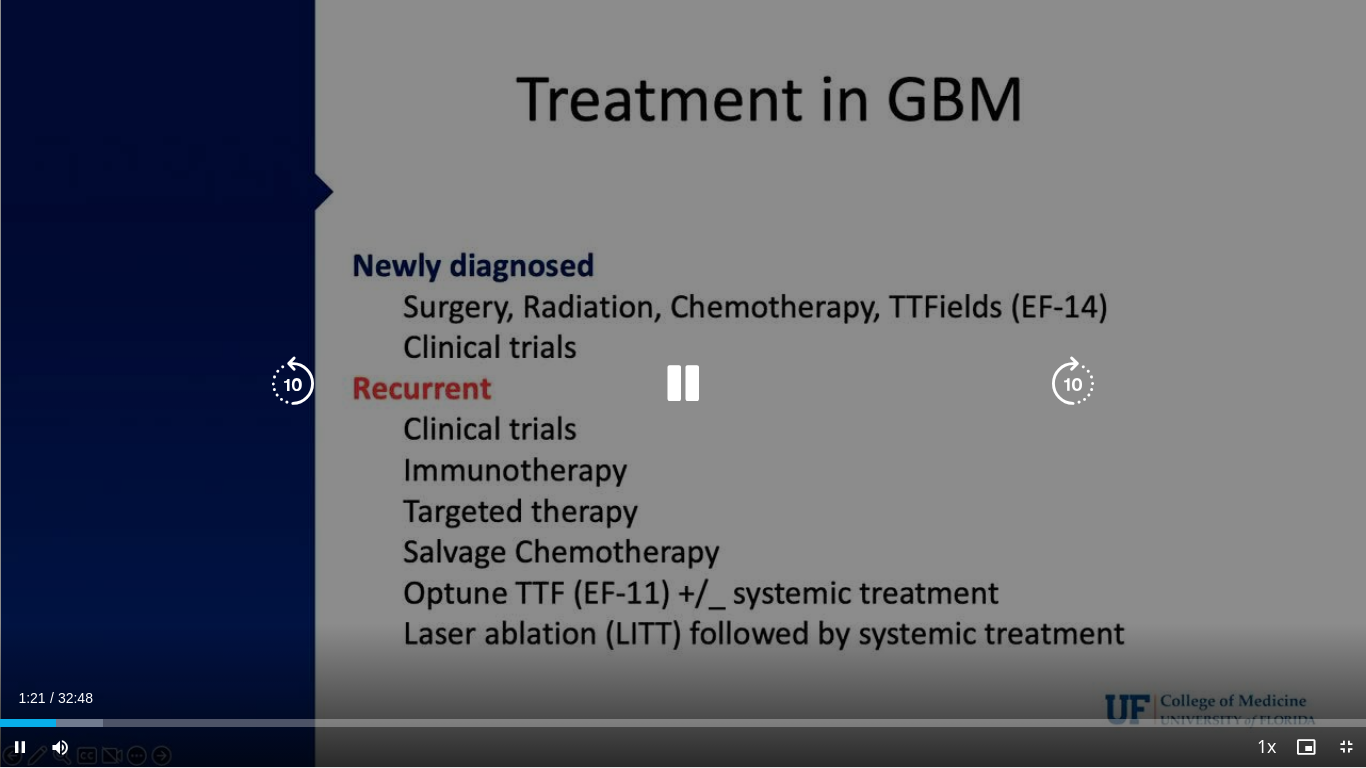 click at bounding box center [683, 384] 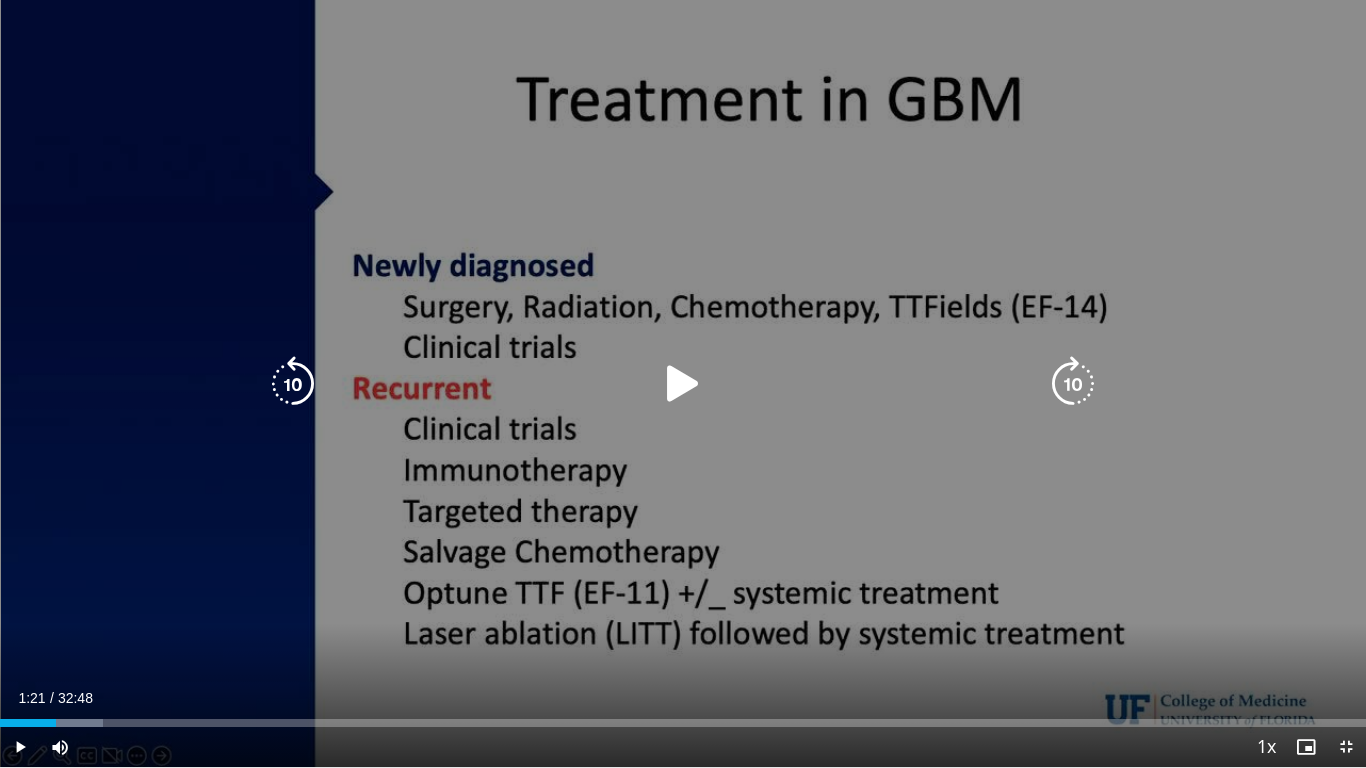 click at bounding box center (683, 384) 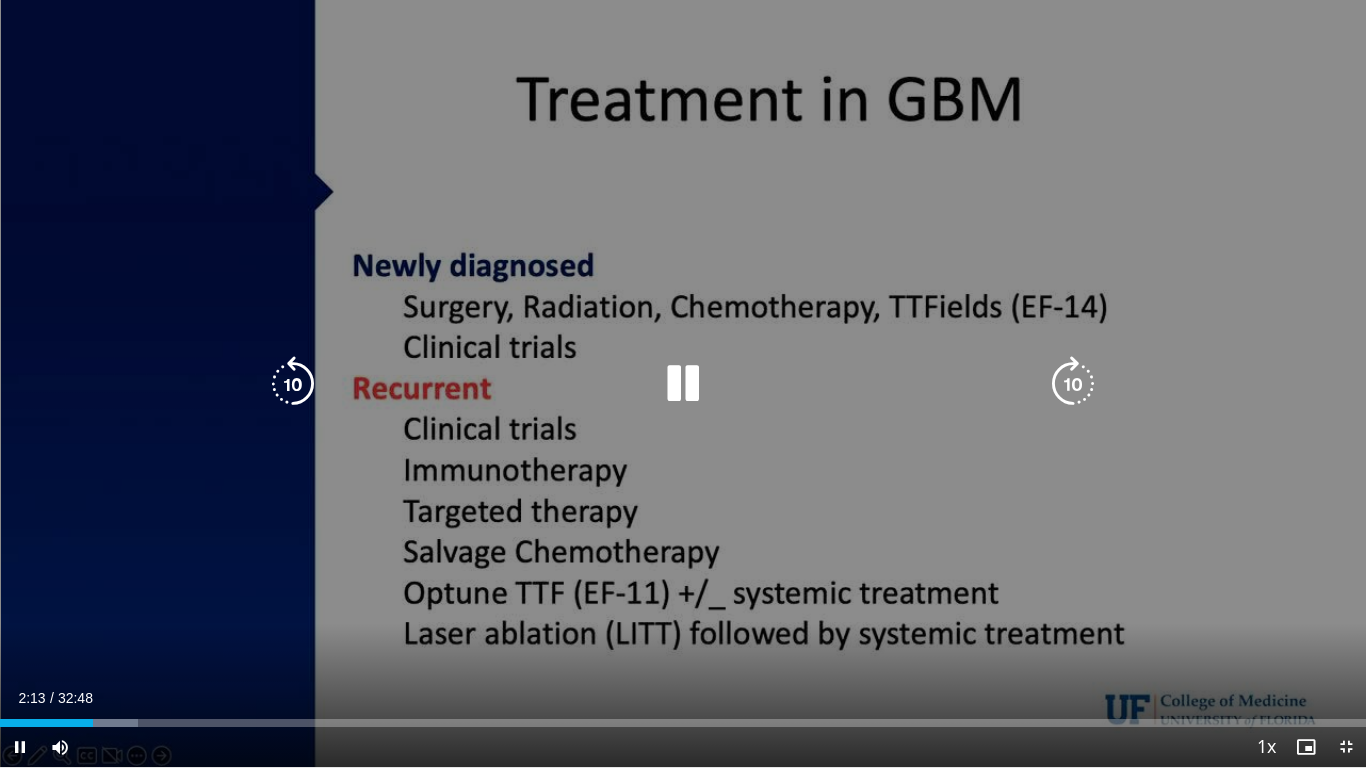 click on "10 seconds
Tap to unmute" at bounding box center (683, 383) 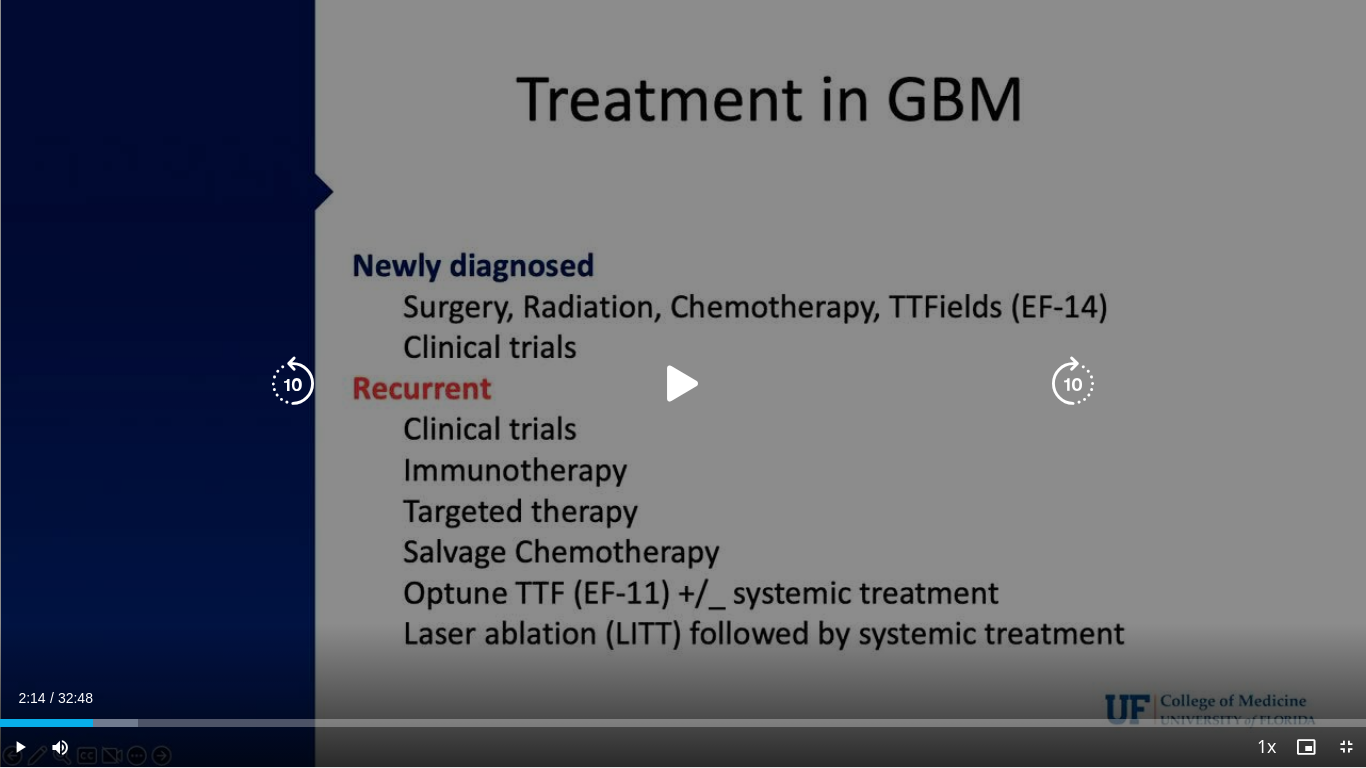 click on "10 seconds
Tap to unmute" at bounding box center [683, 383] 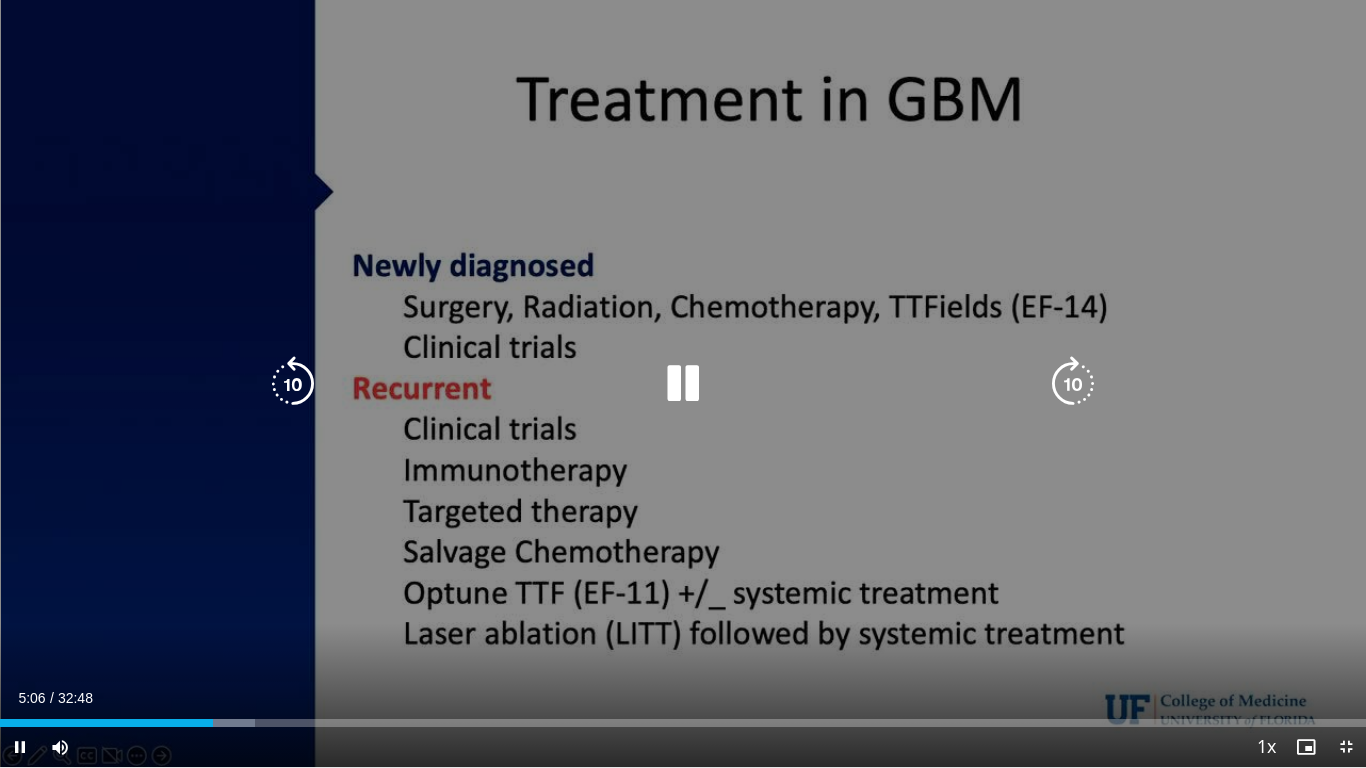 drag, startPoint x: 345, startPoint y: 450, endPoint x: 291, endPoint y: 379, distance: 89.20202 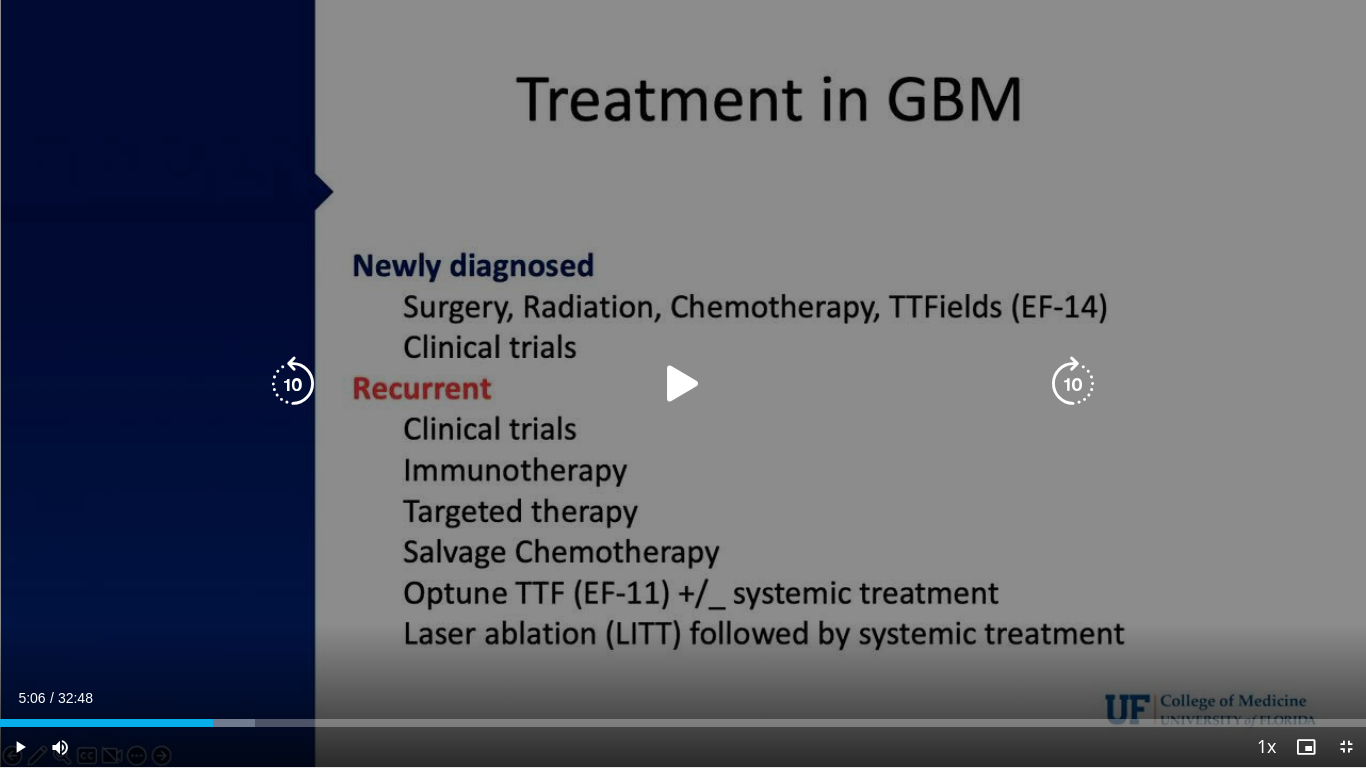 click at bounding box center [293, 384] 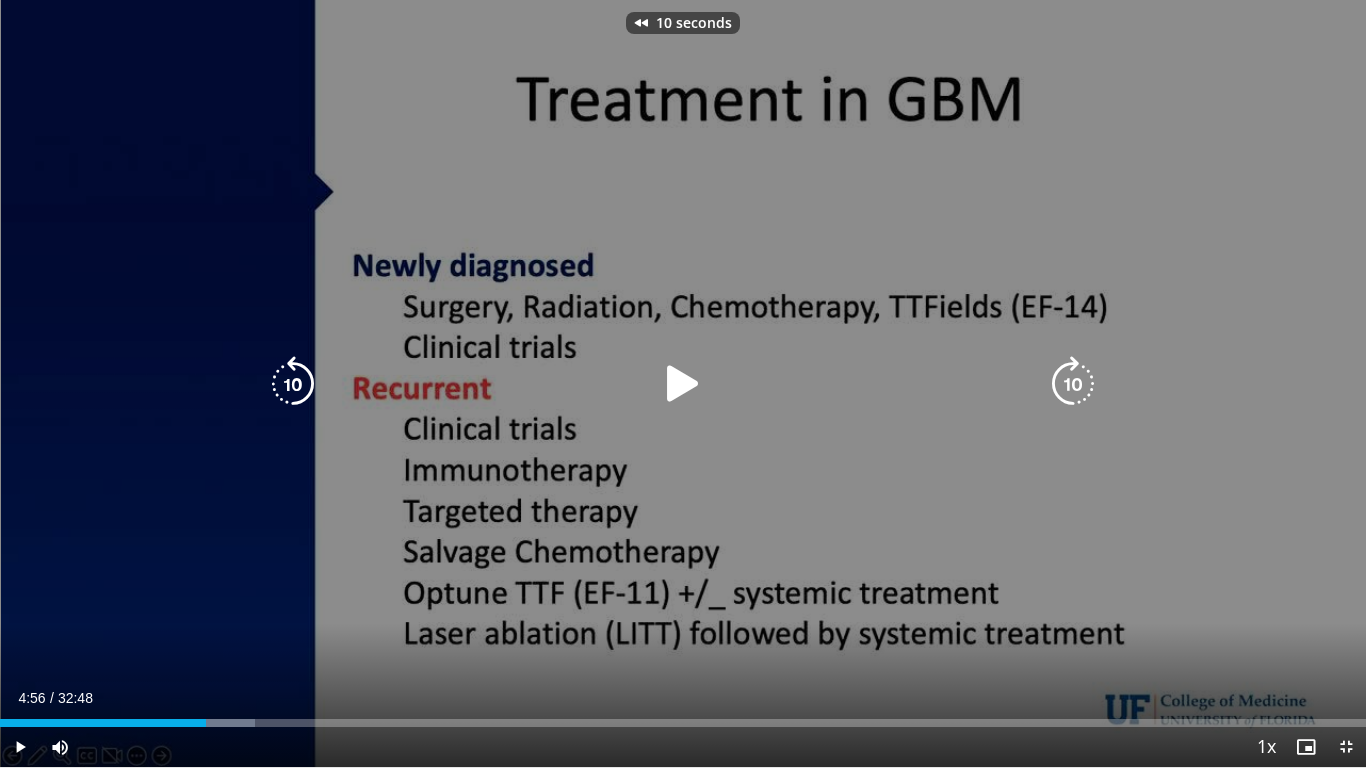 click at bounding box center [293, 384] 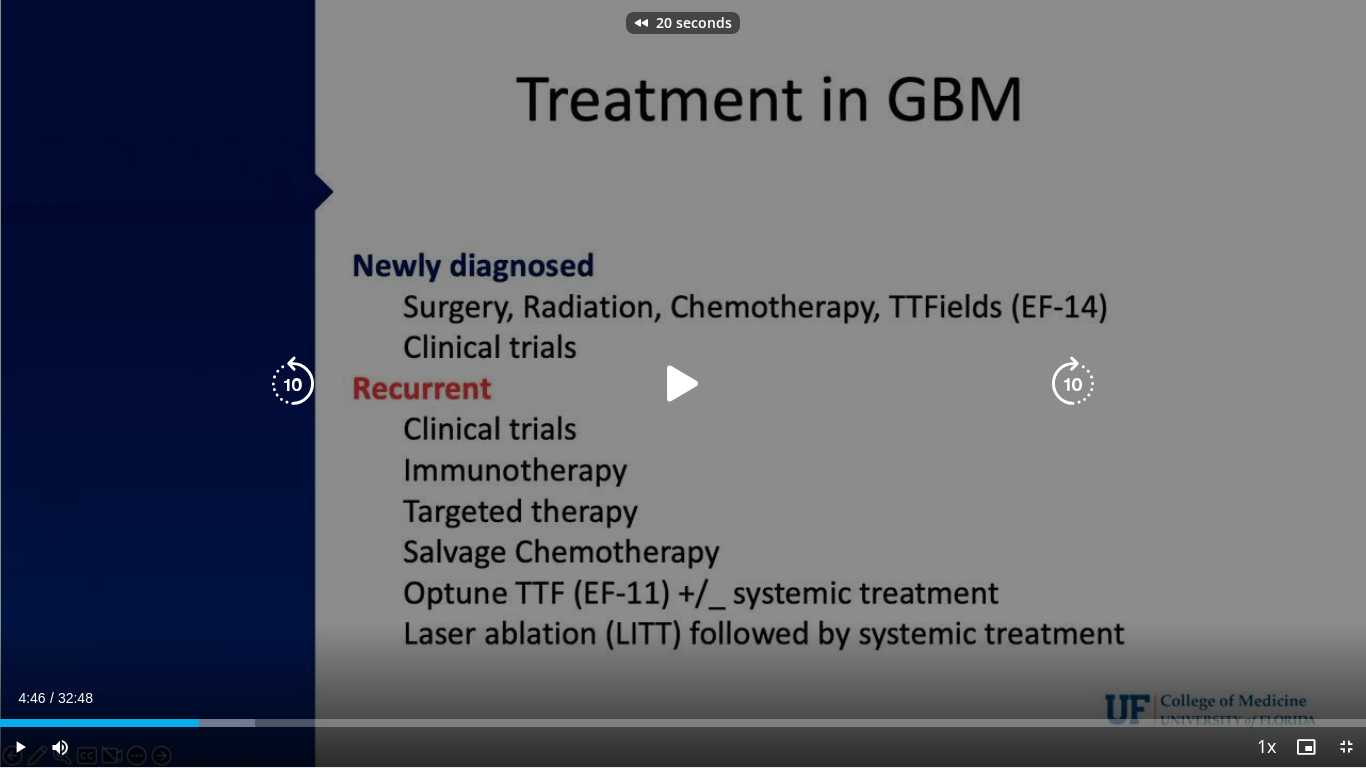 click at bounding box center [293, 384] 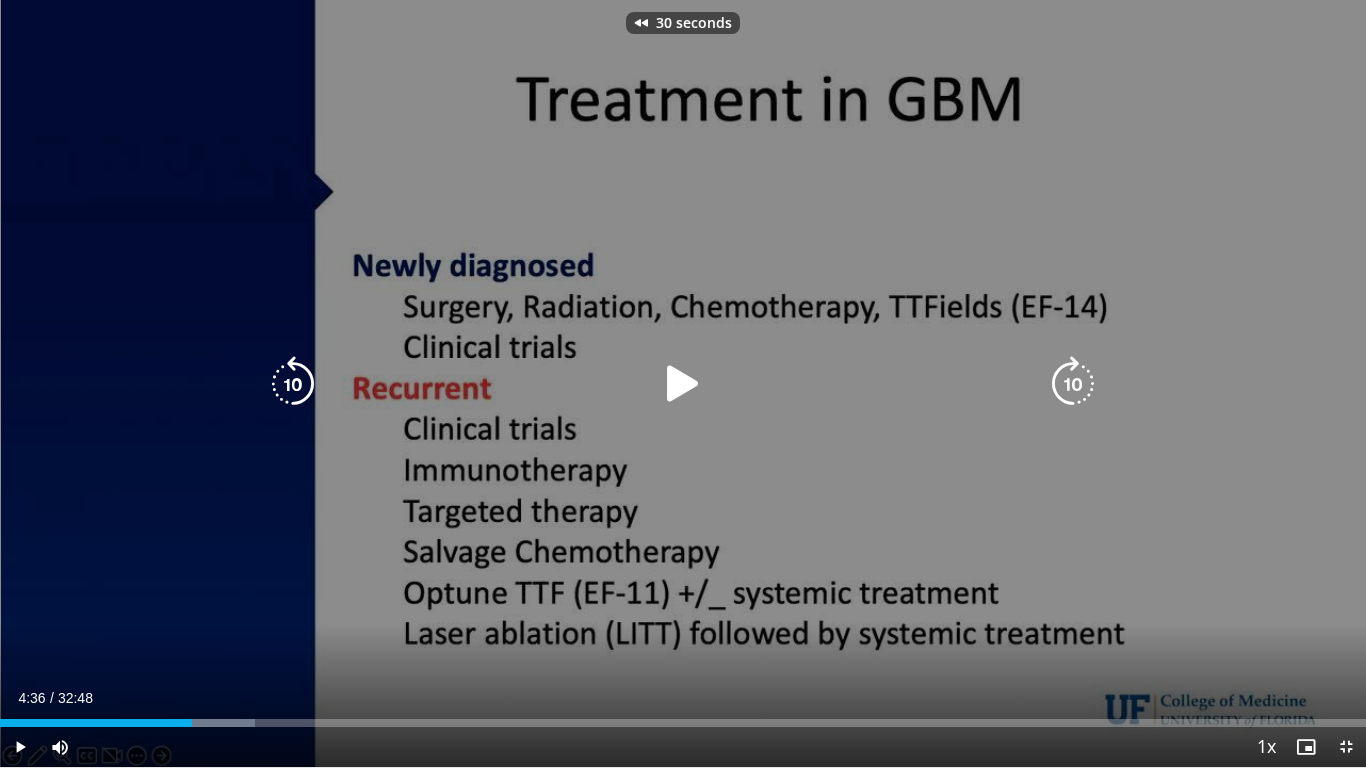 click at bounding box center [293, 384] 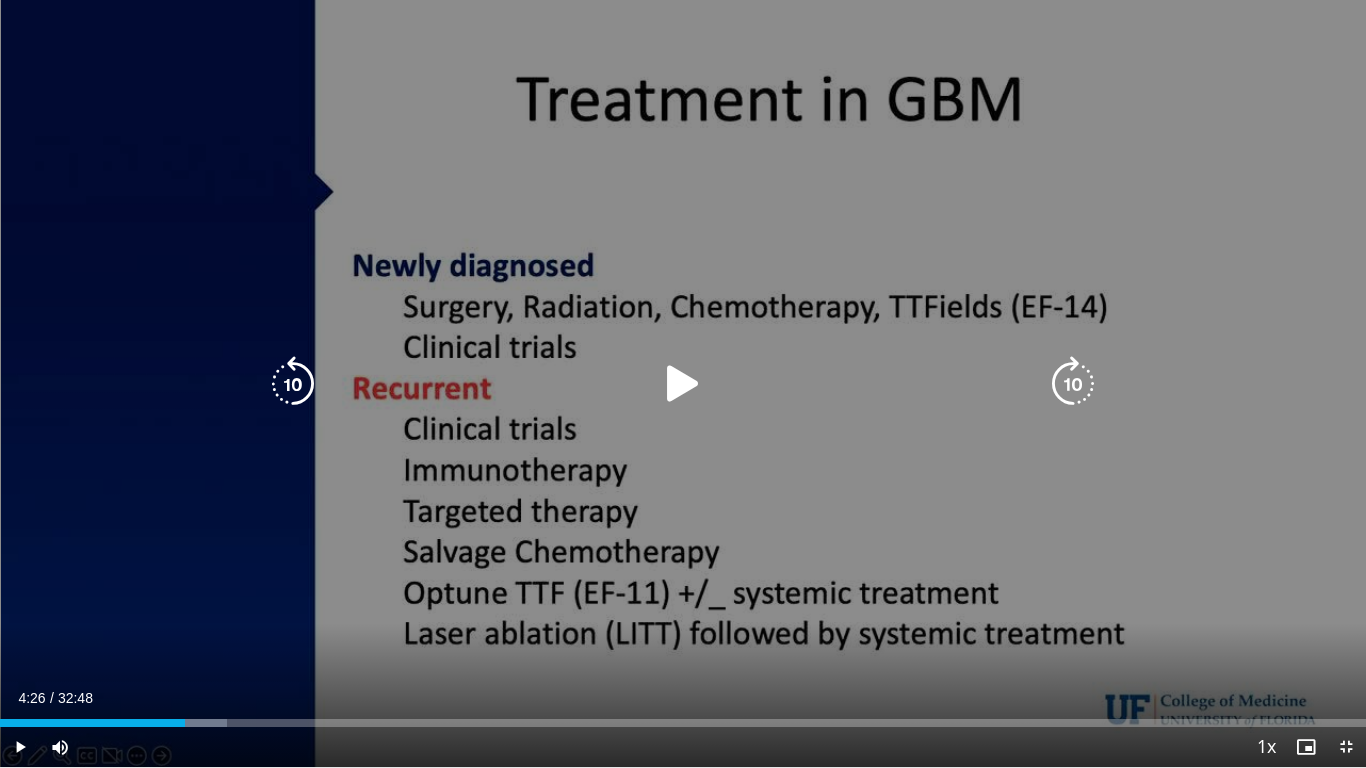 click at bounding box center [293, 384] 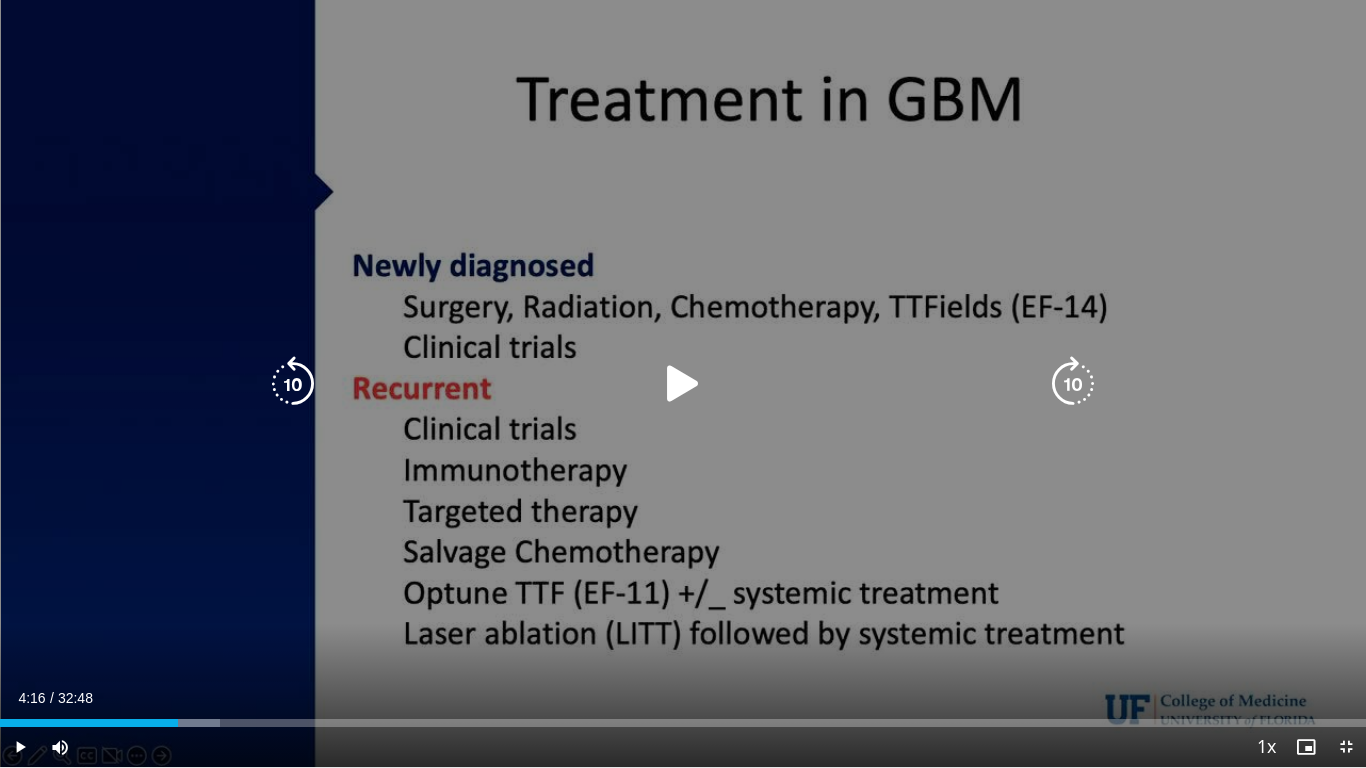click at bounding box center (1073, 384) 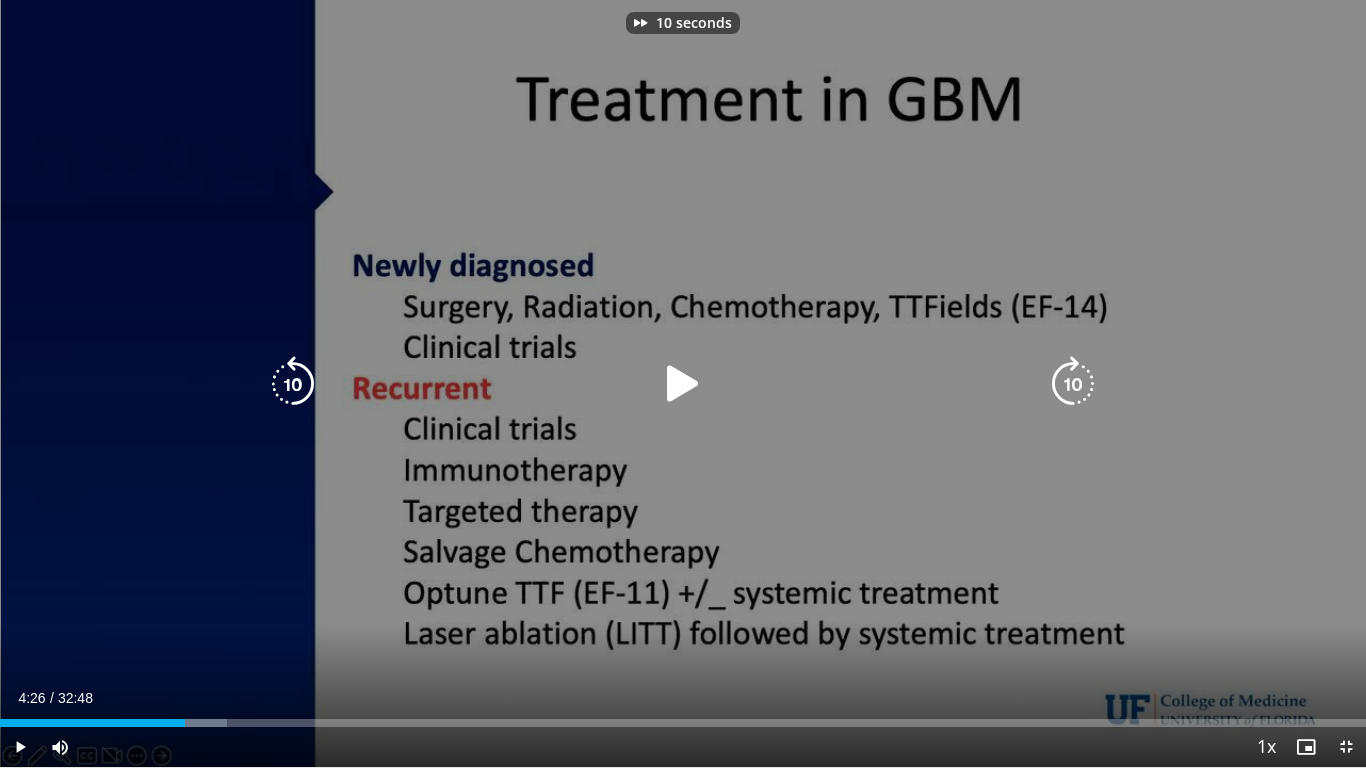 click at bounding box center [1073, 384] 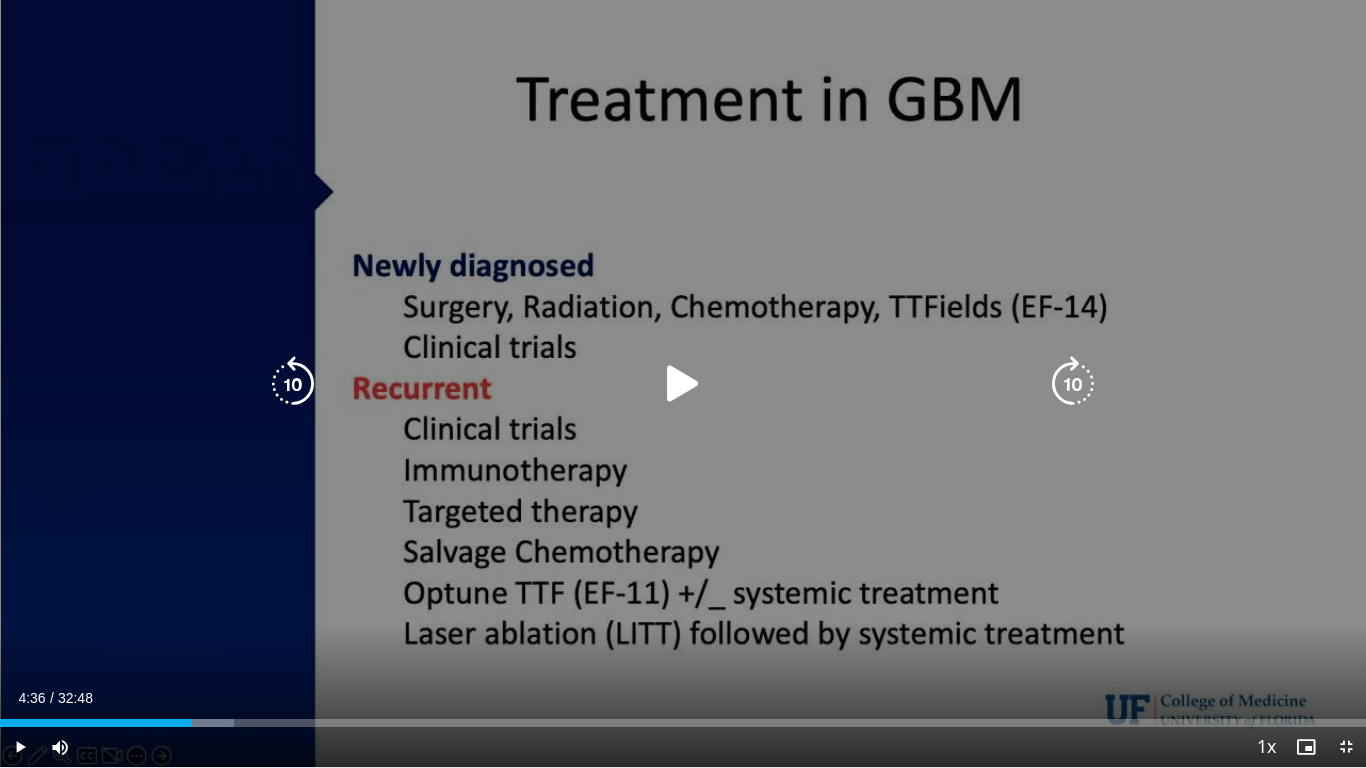 click at bounding box center [683, 384] 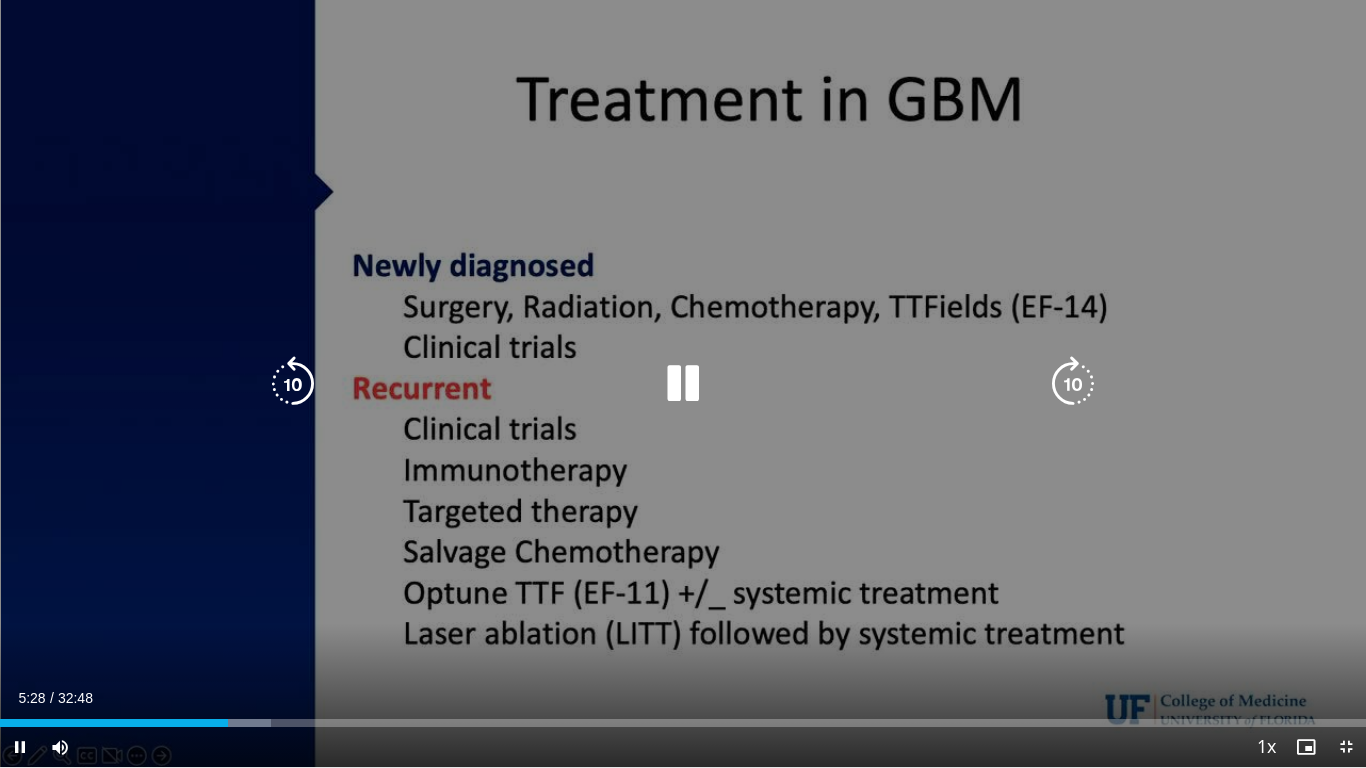 click at bounding box center [293, 384] 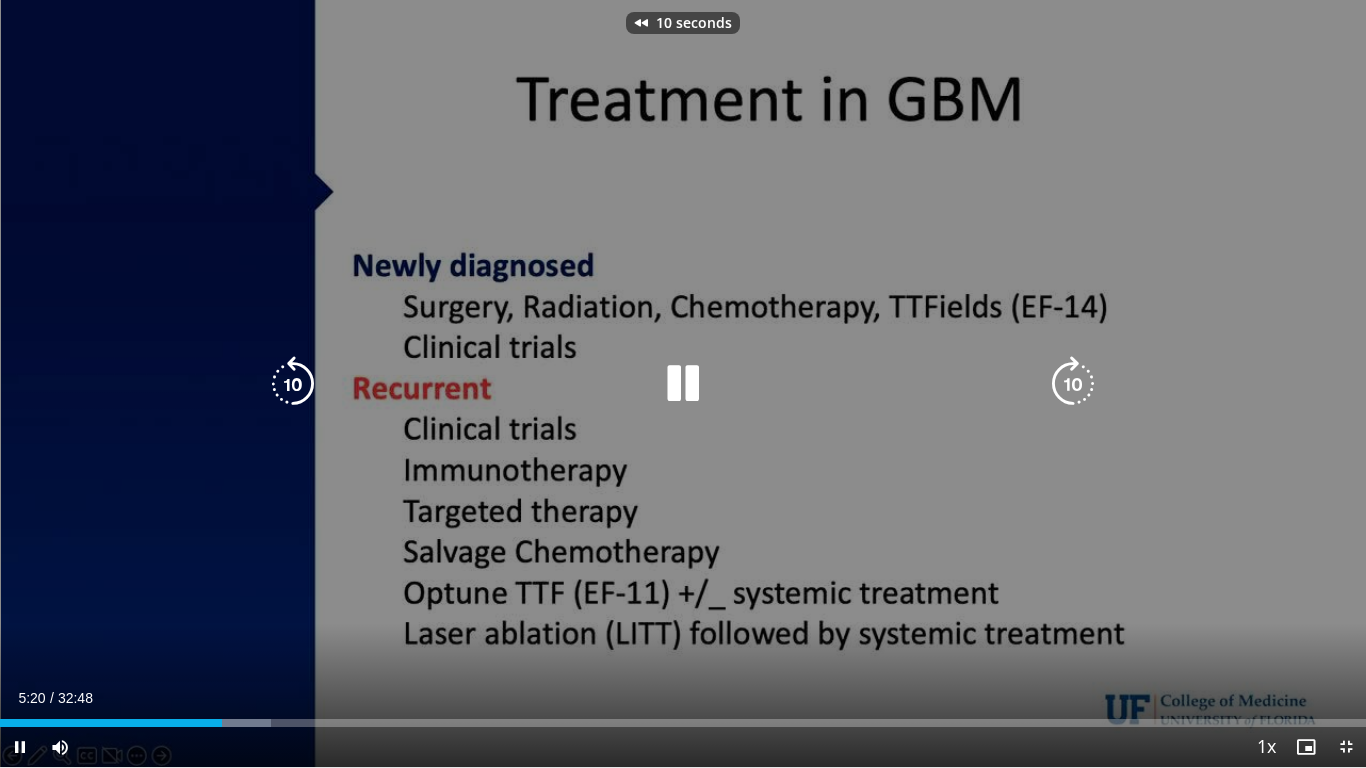 click at bounding box center (293, 384) 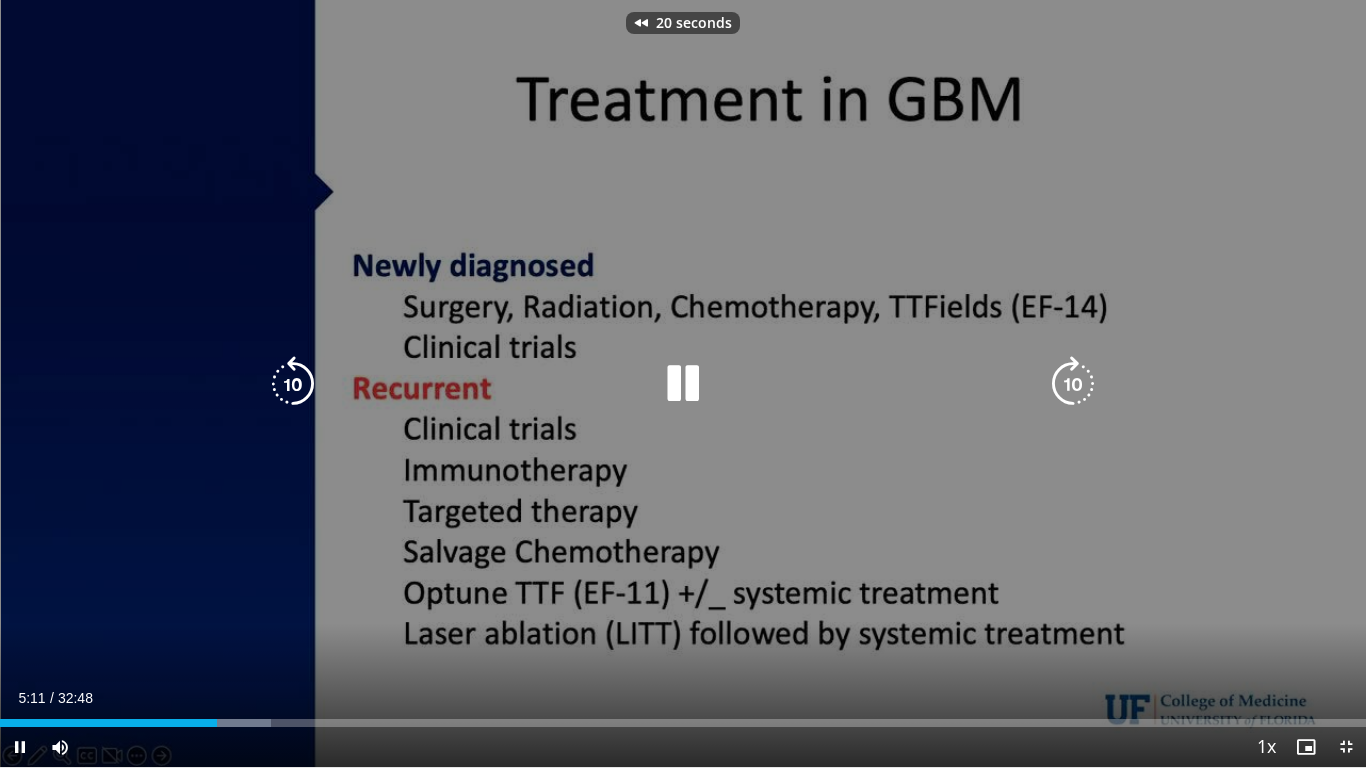 click at bounding box center [293, 384] 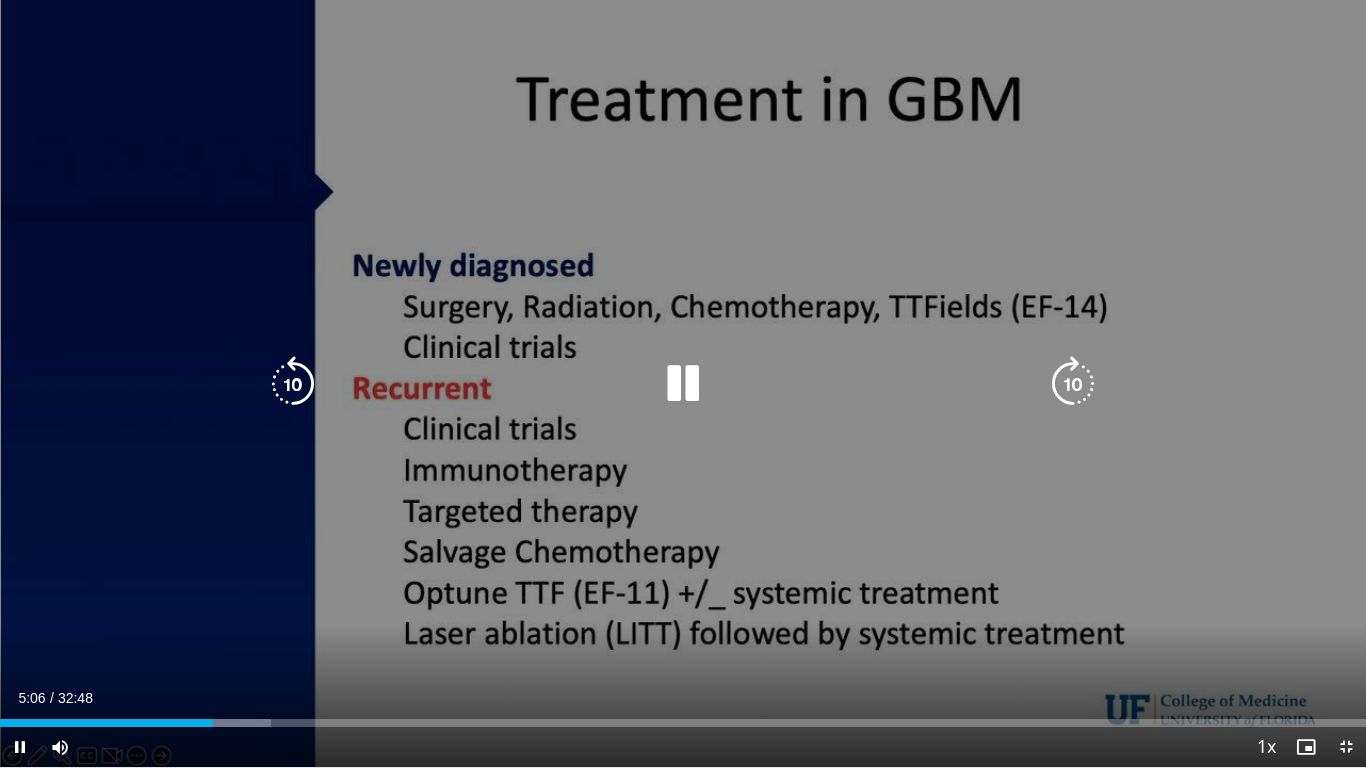 click at bounding box center [683, 384] 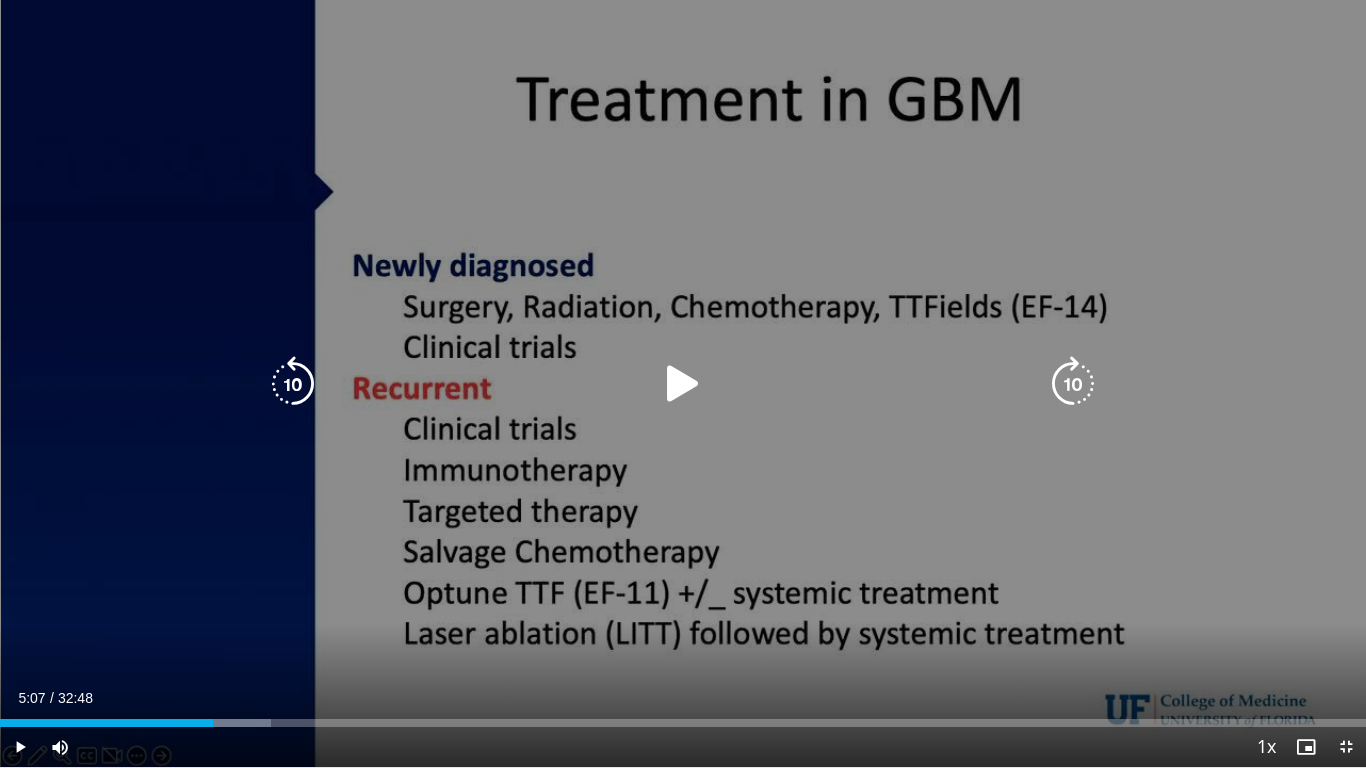 click on "10 seconds
Tap to unmute" at bounding box center [683, 383] 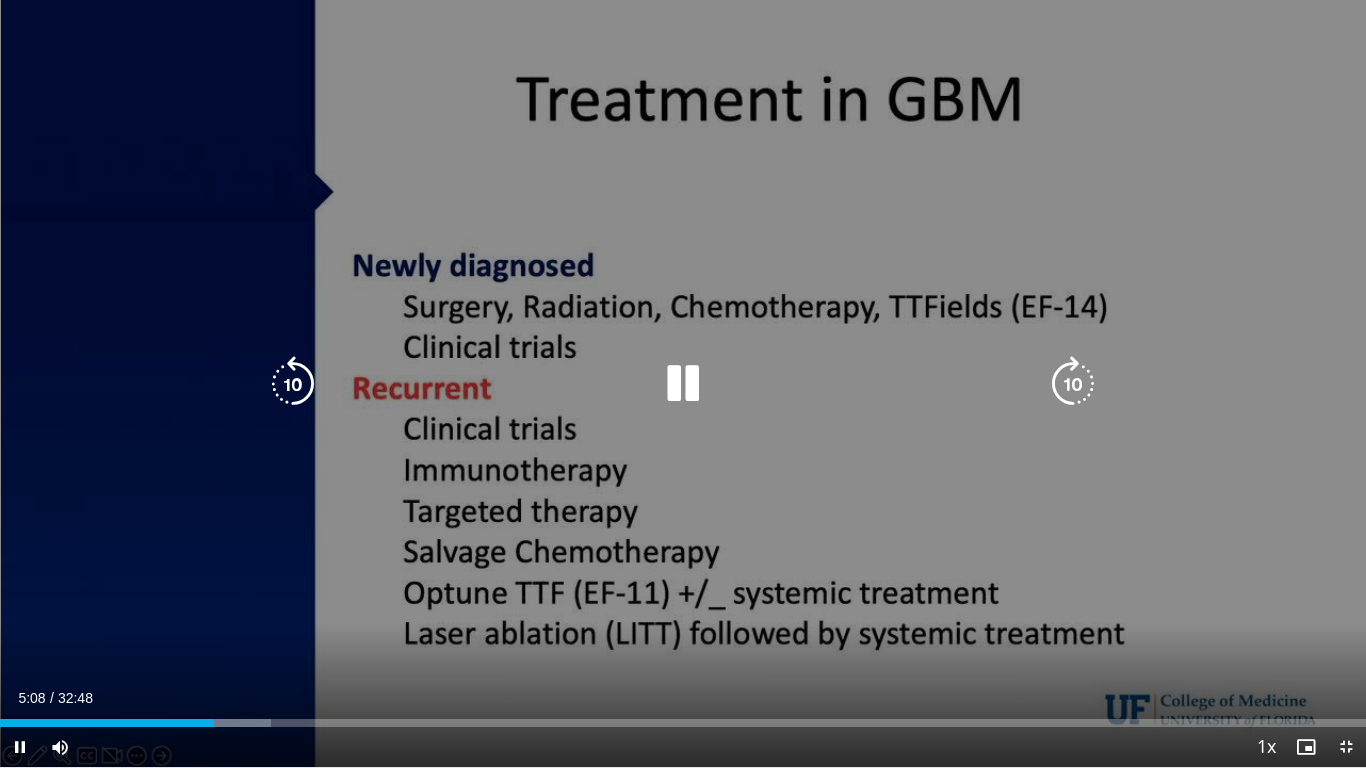 click at bounding box center (683, 384) 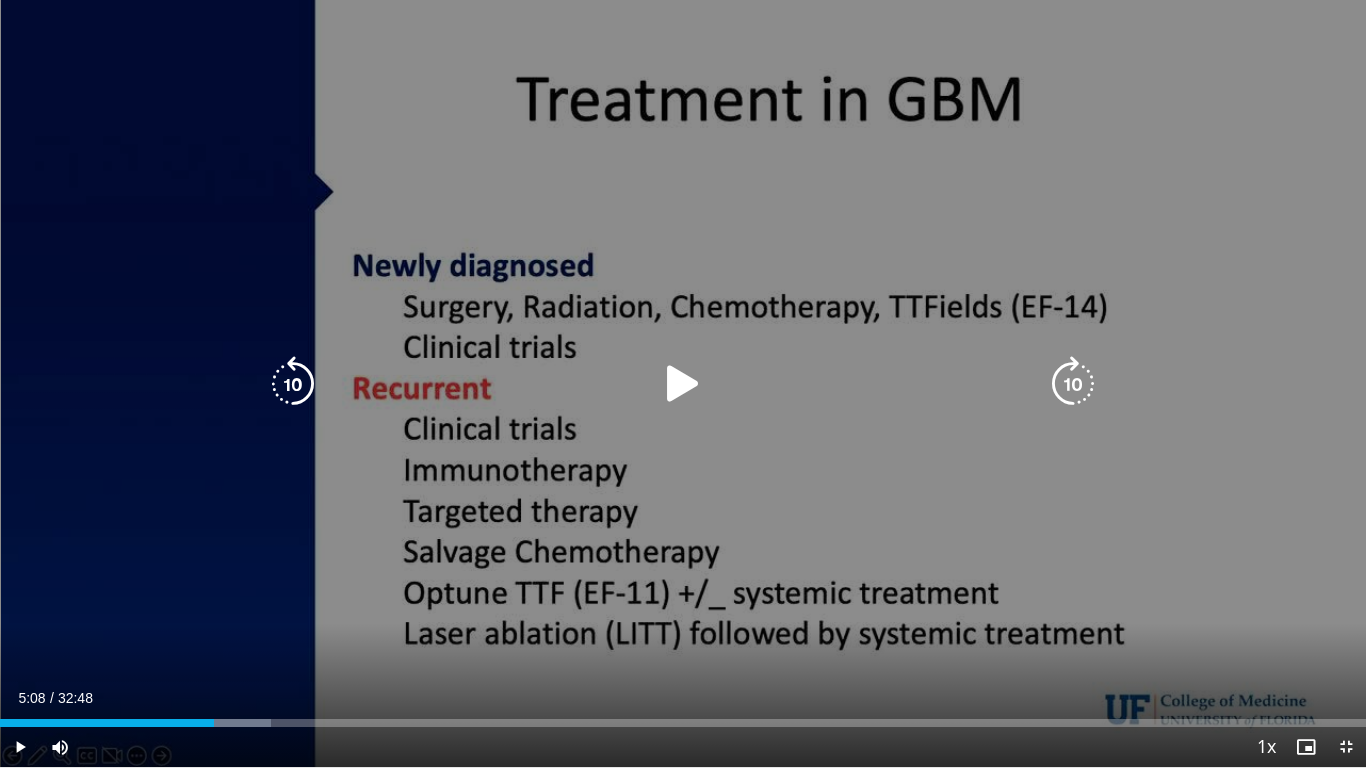 click at bounding box center [683, 384] 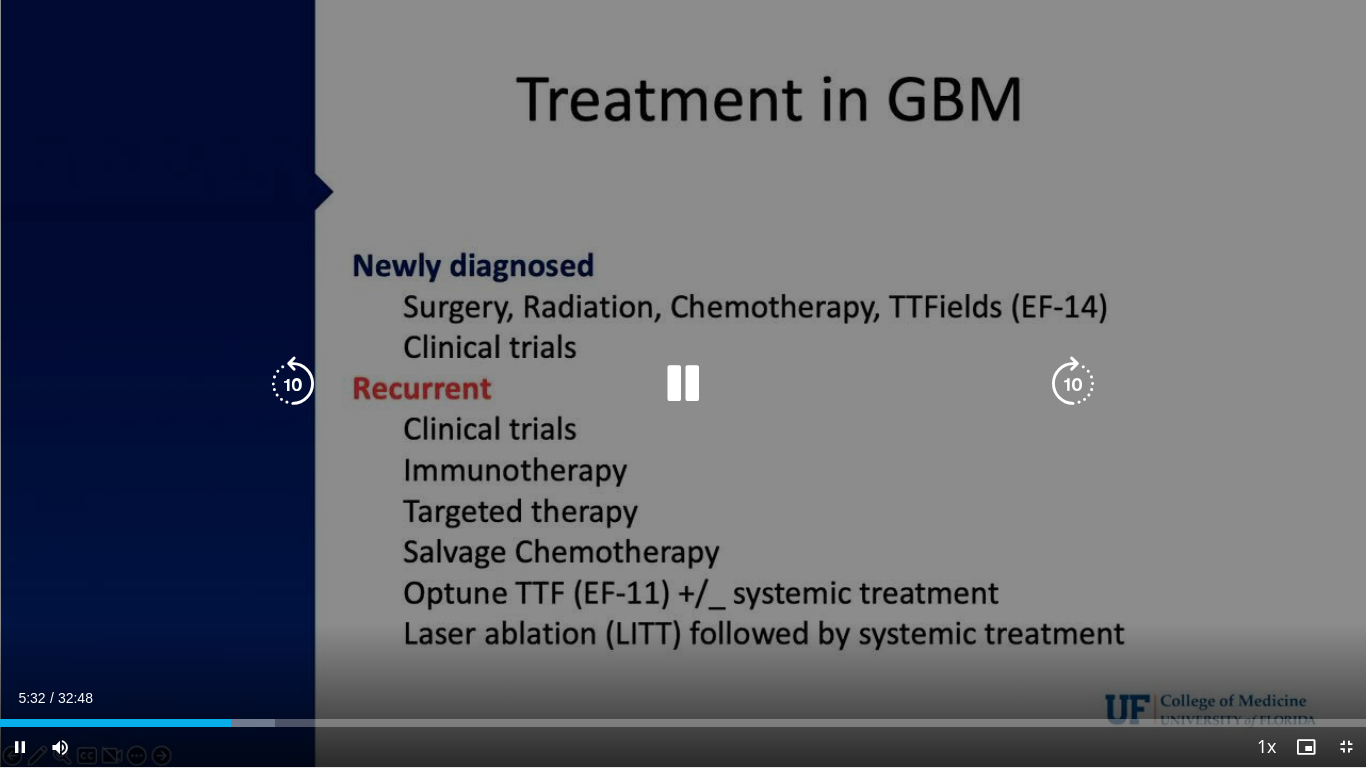 click at bounding box center [293, 384] 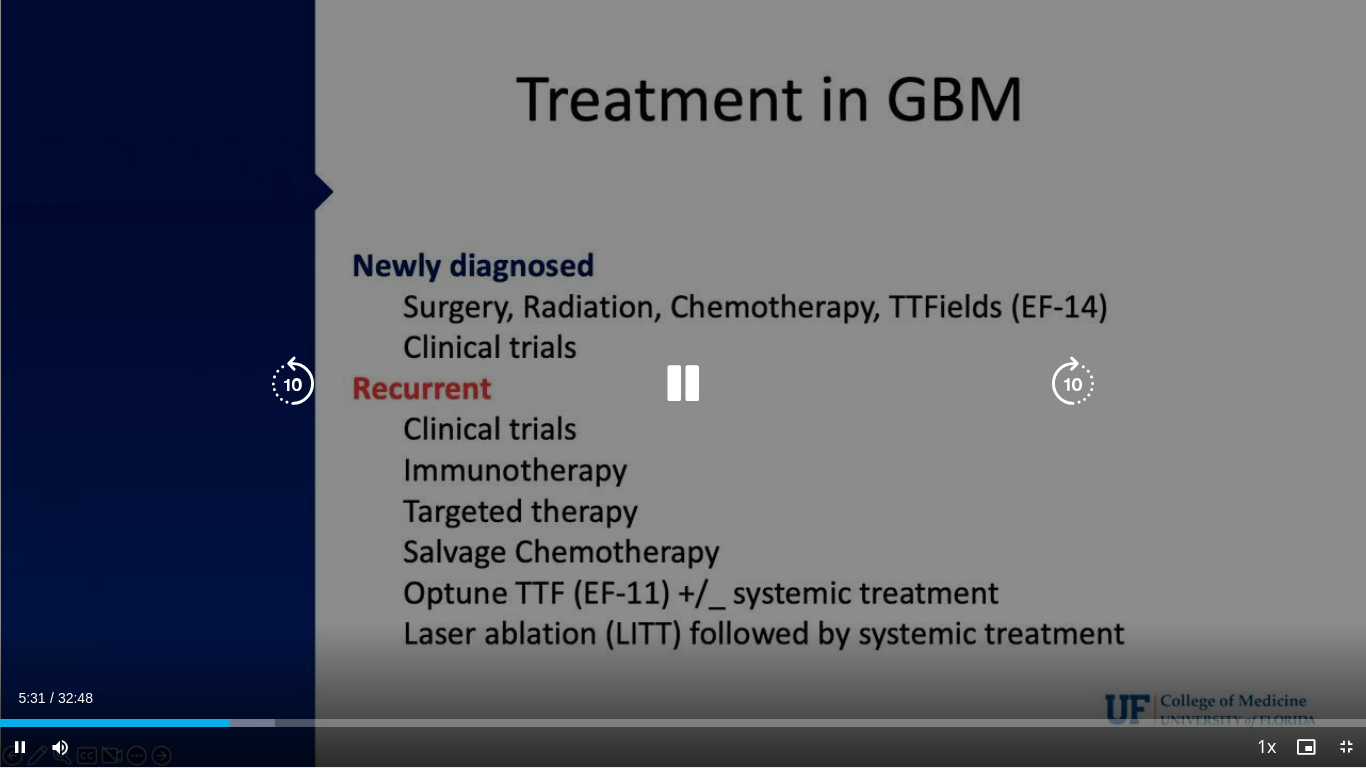 click at bounding box center [293, 384] 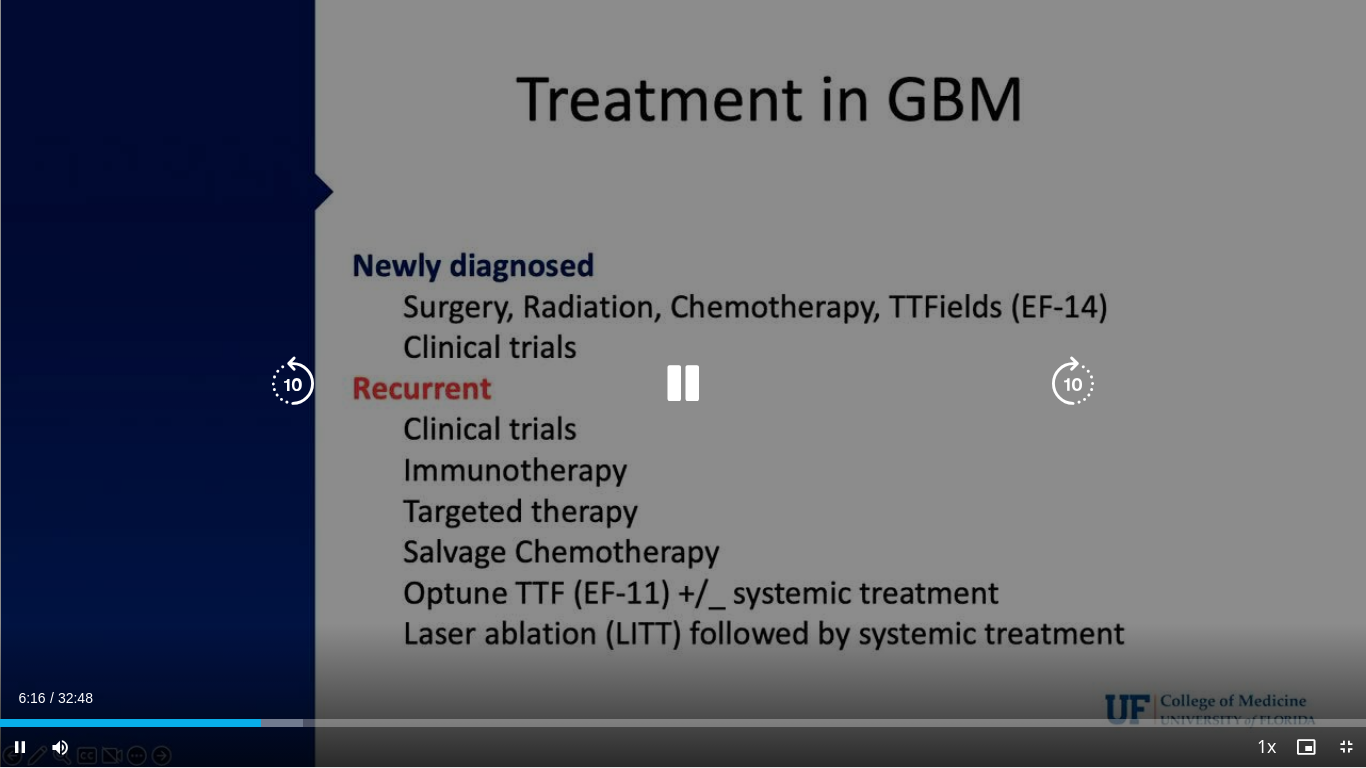 drag, startPoint x: 1365, startPoint y: 767, endPoint x: 1350, endPoint y: 746, distance: 25.806976 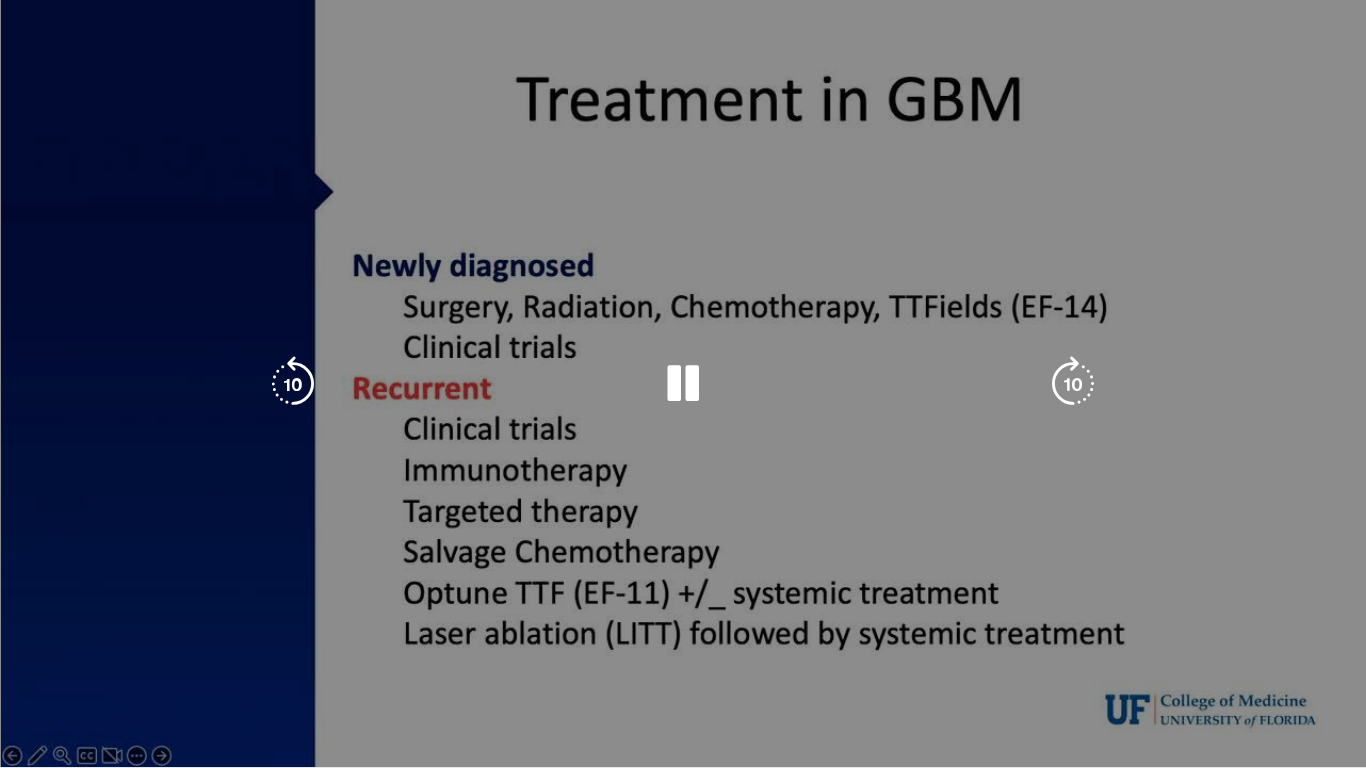 click on "**********" at bounding box center (683, 384) 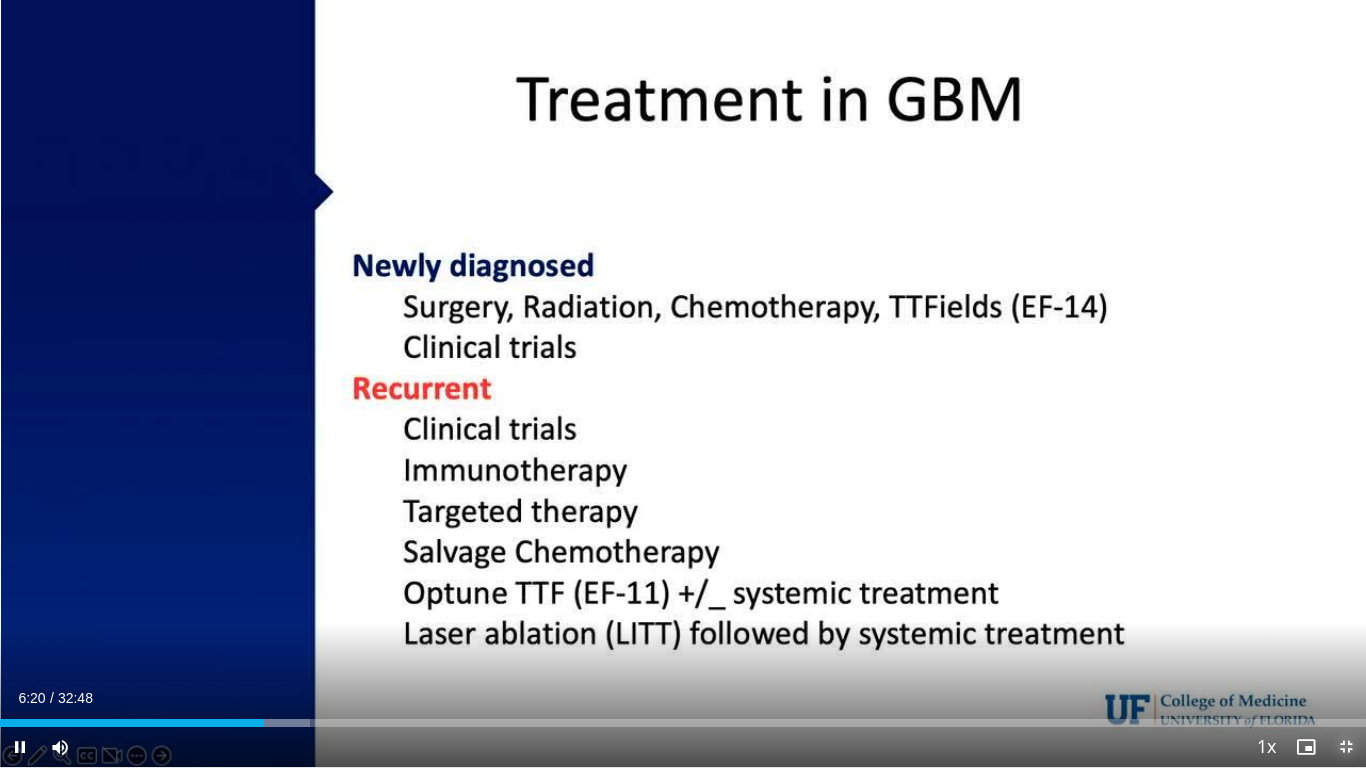 click at bounding box center [1346, 747] 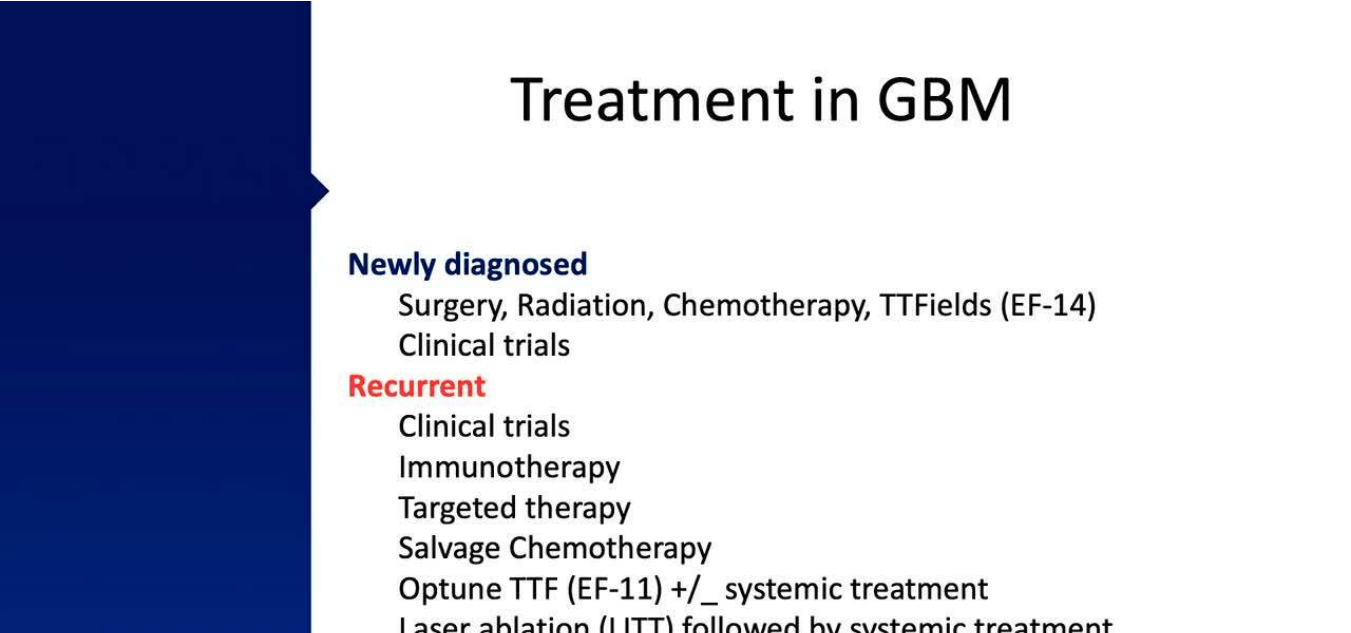 scroll, scrollTop: 0, scrollLeft: 0, axis: both 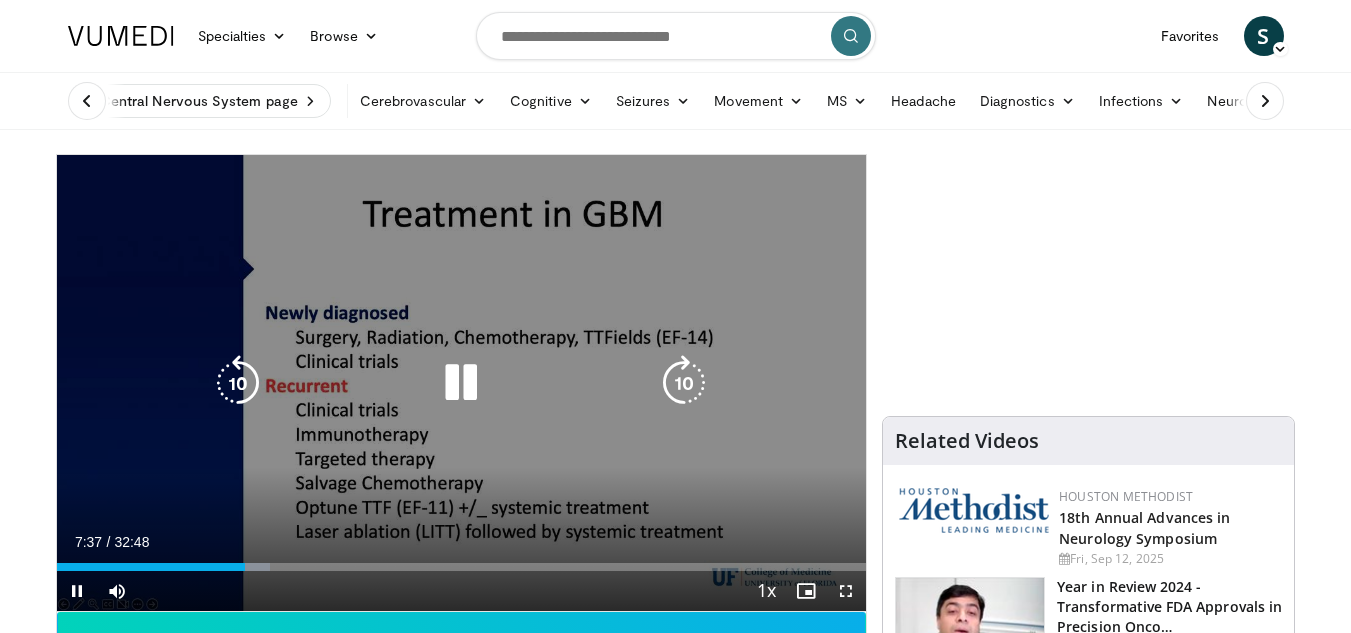click at bounding box center (461, 383) 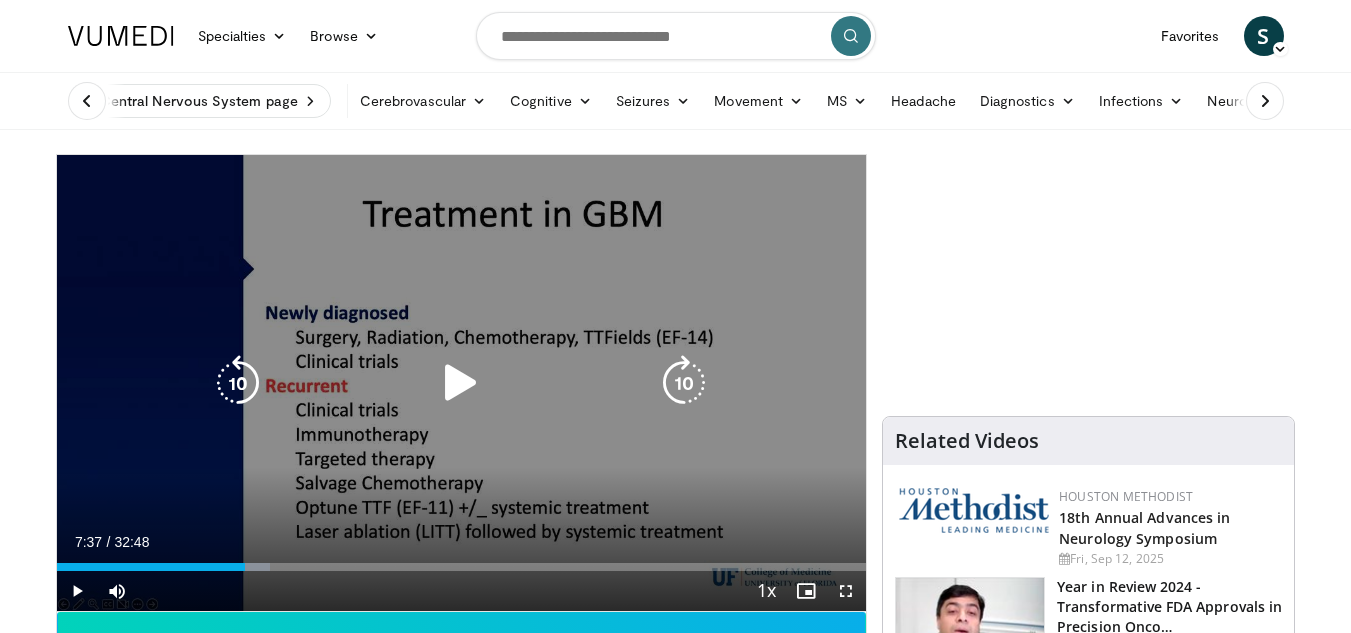 click at bounding box center (461, 383) 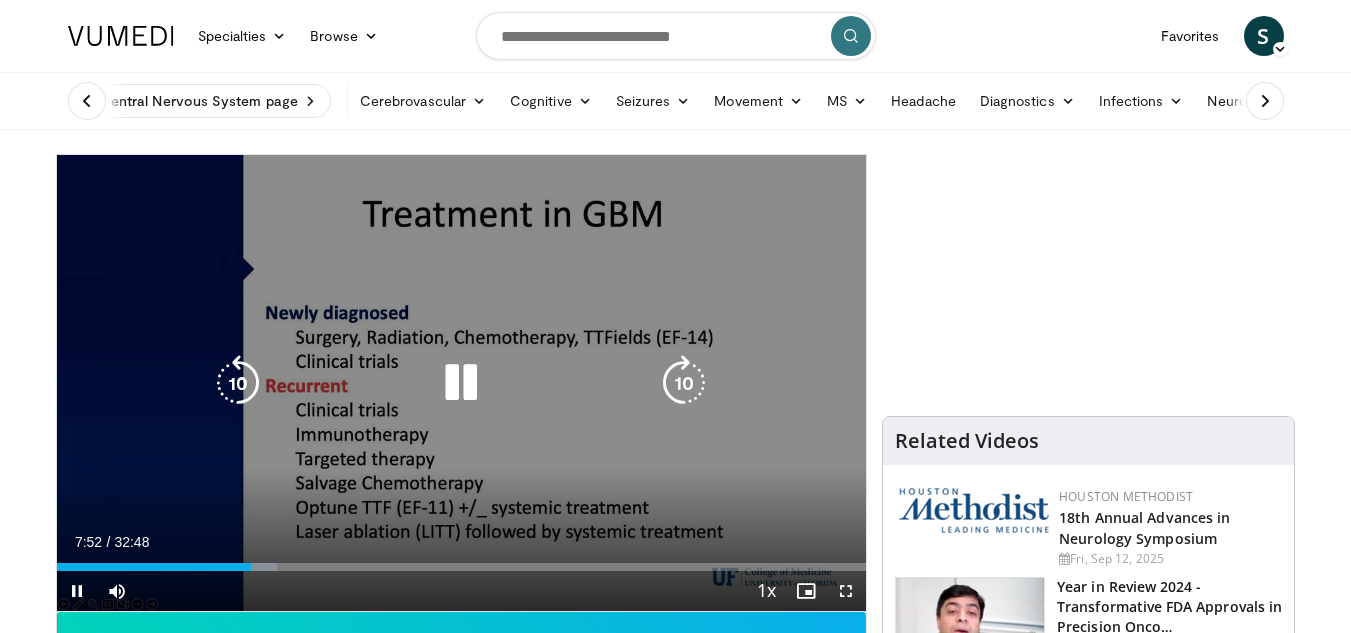 click at bounding box center [461, 383] 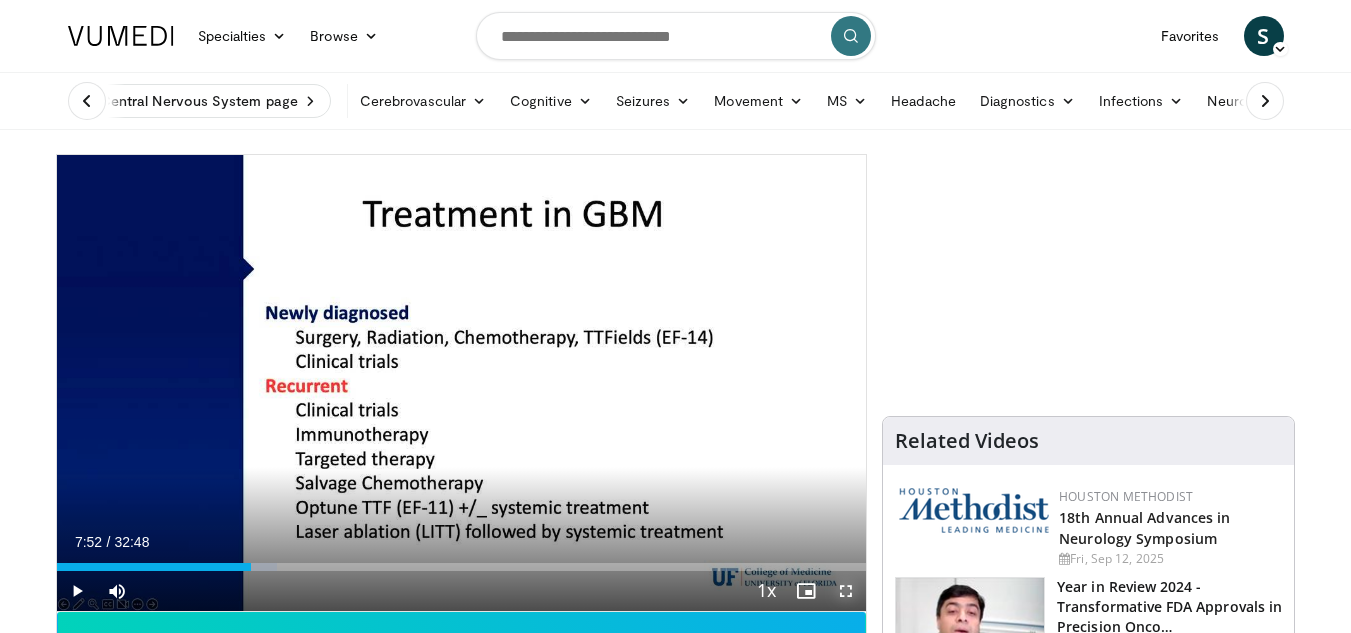 click at bounding box center [846, 591] 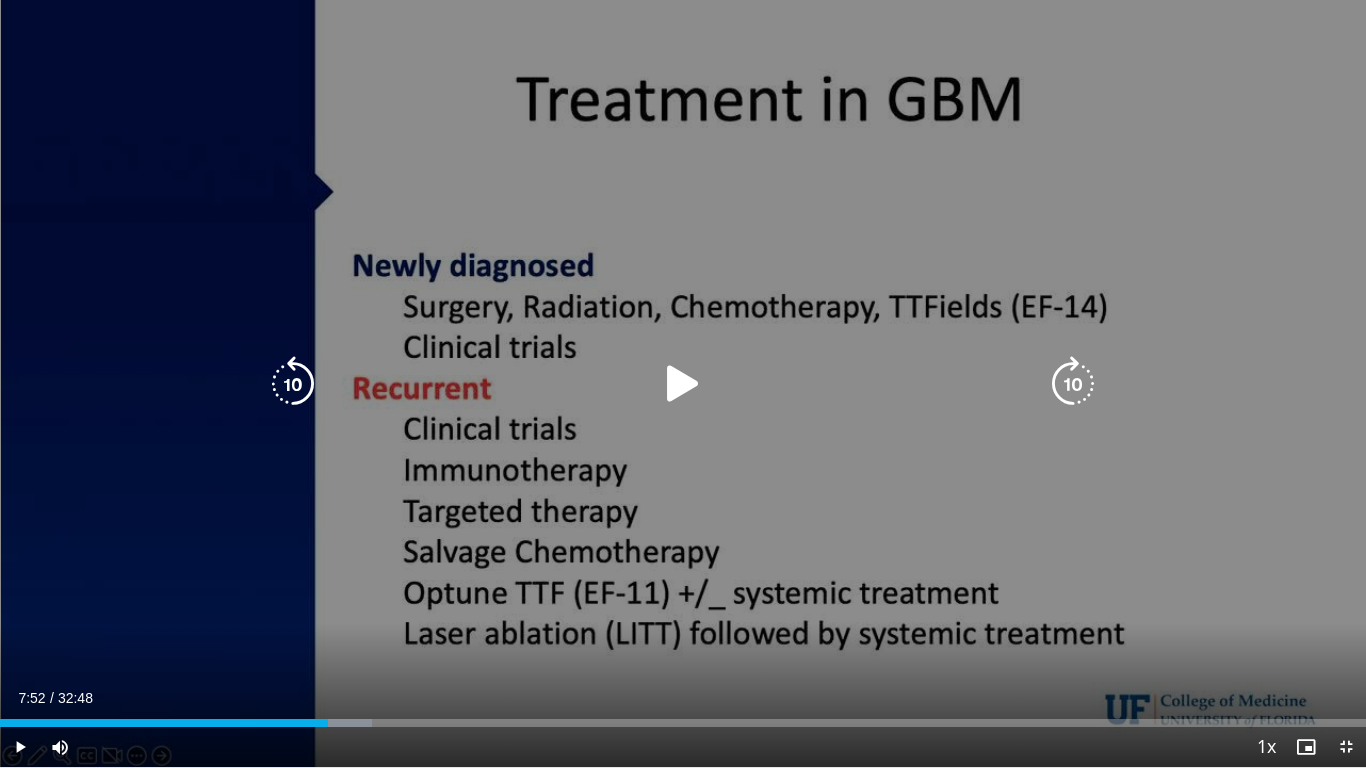 click at bounding box center (293, 384) 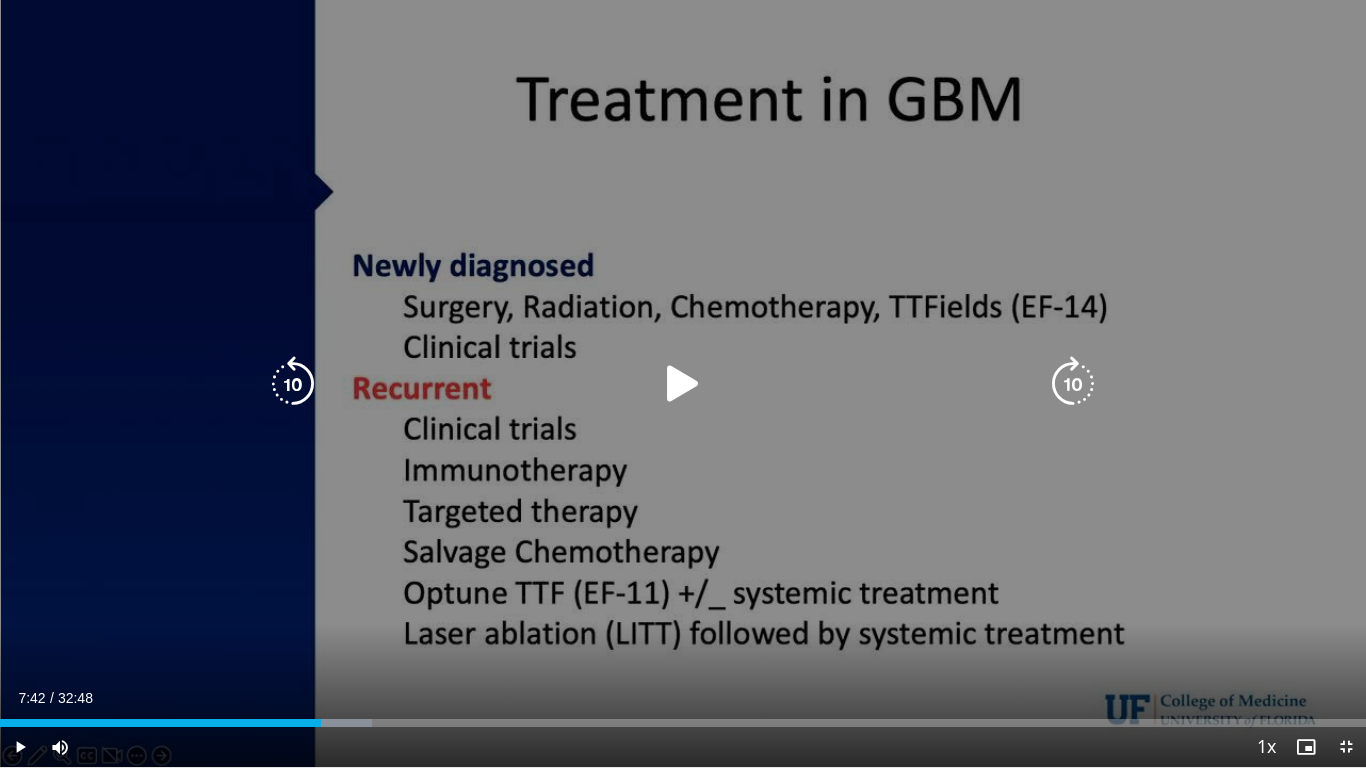 click at bounding box center [683, 384] 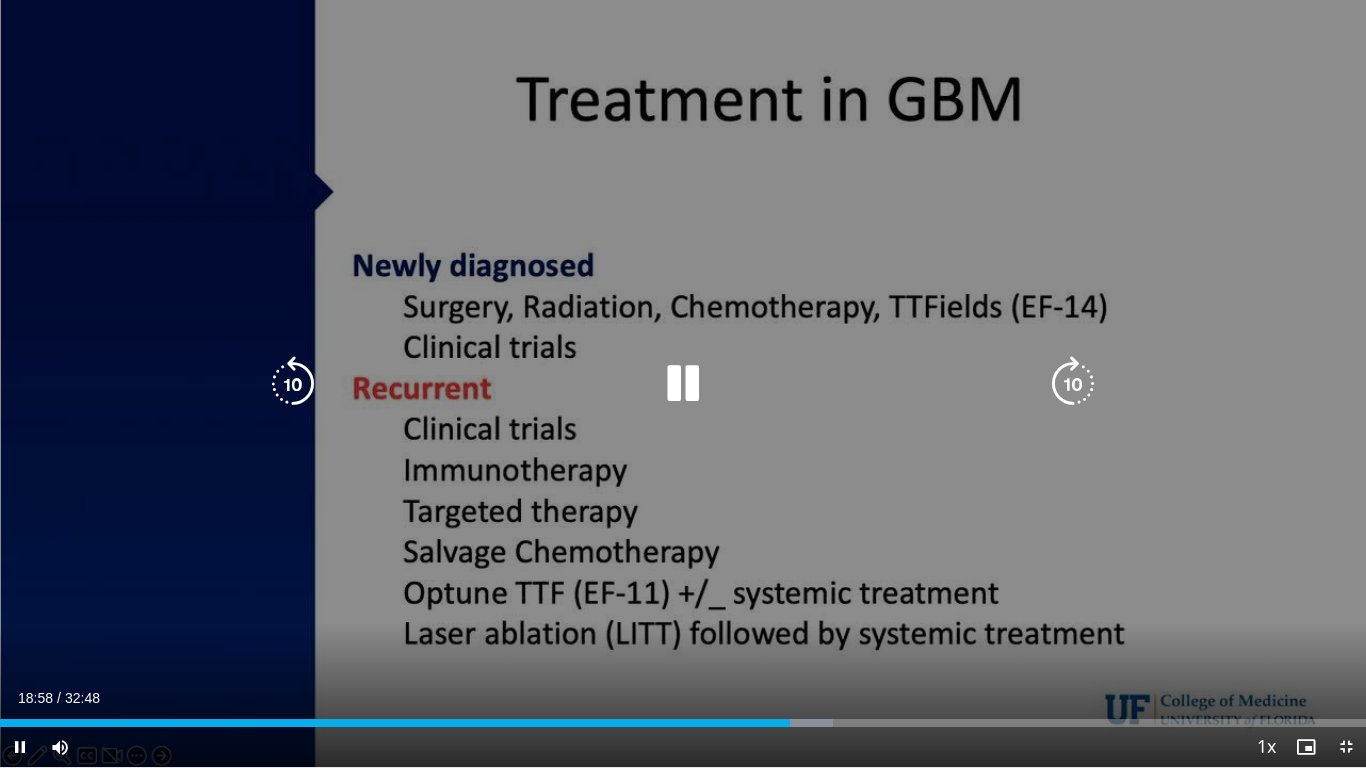 click at bounding box center [683, 384] 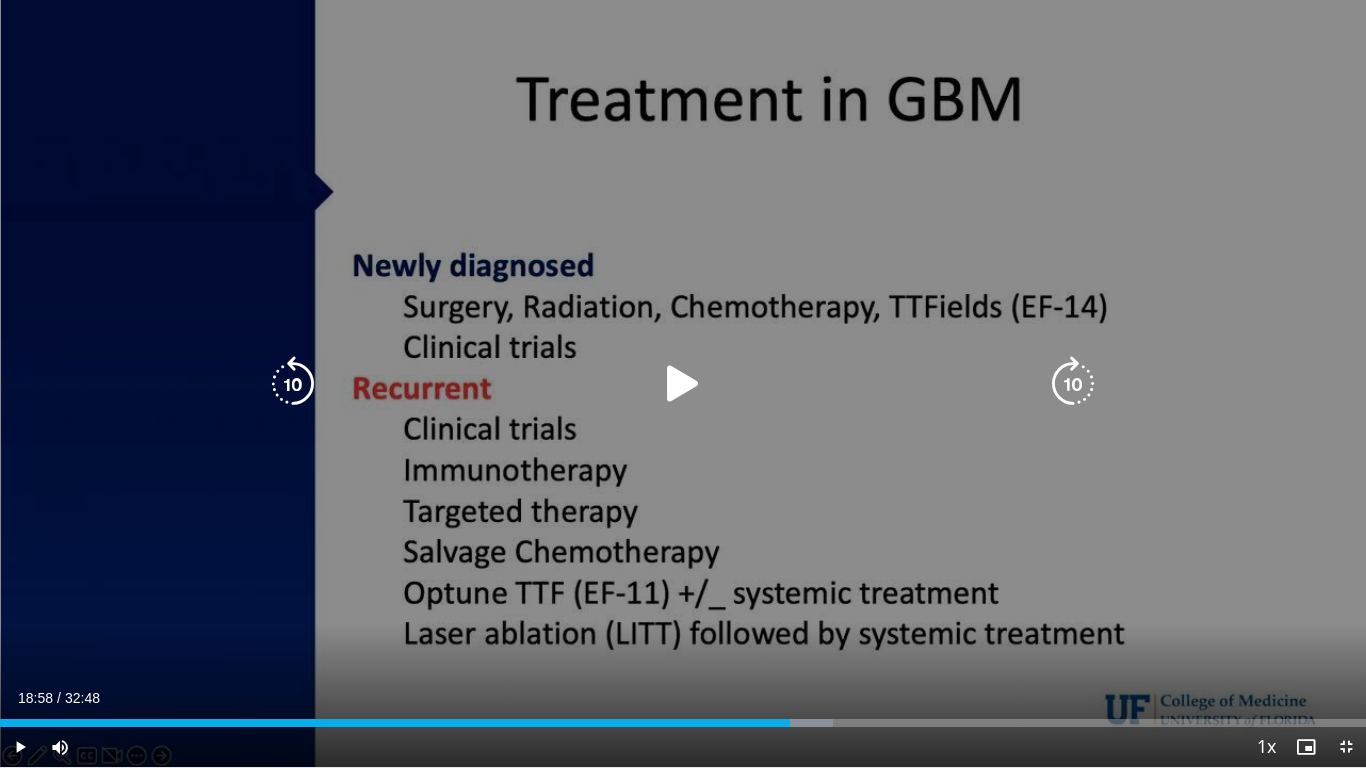 click at bounding box center (683, 384) 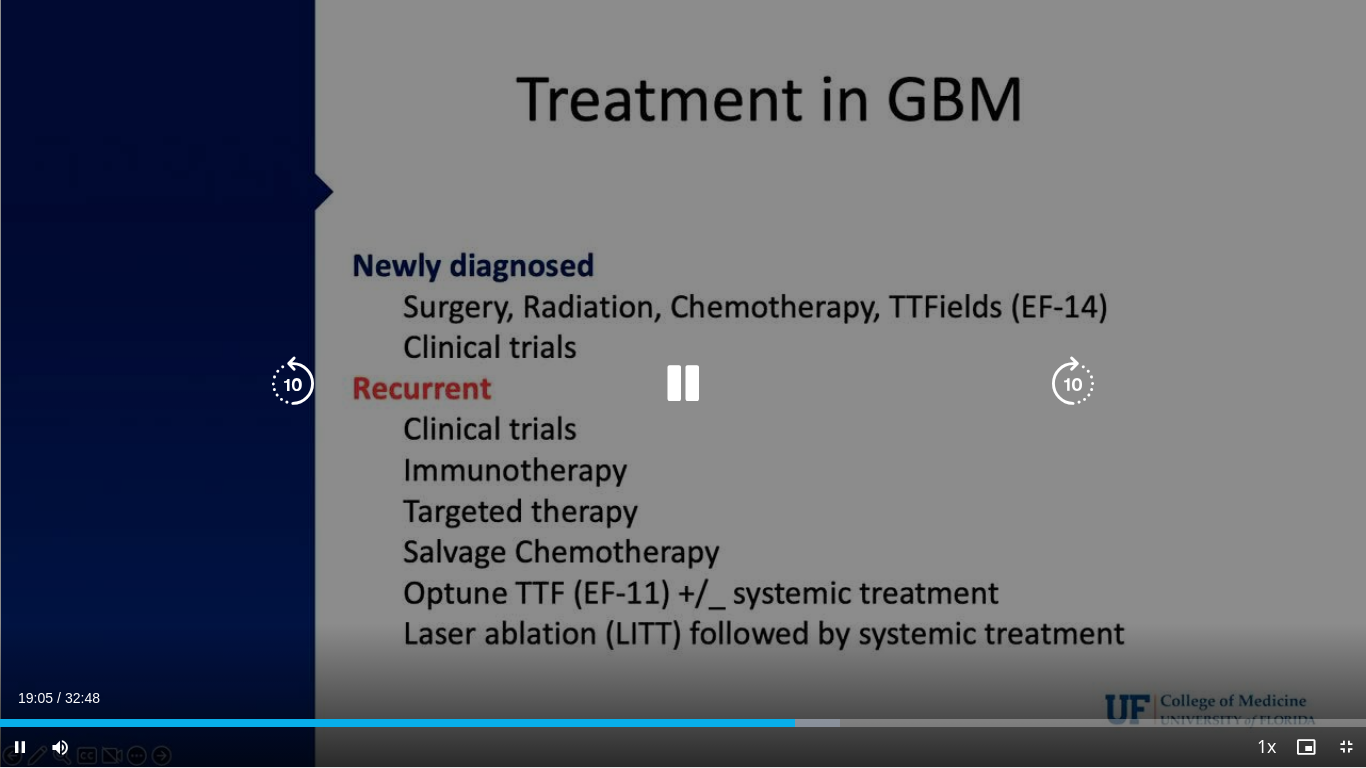 click on "10 seconds
Tap to unmute" at bounding box center (683, 383) 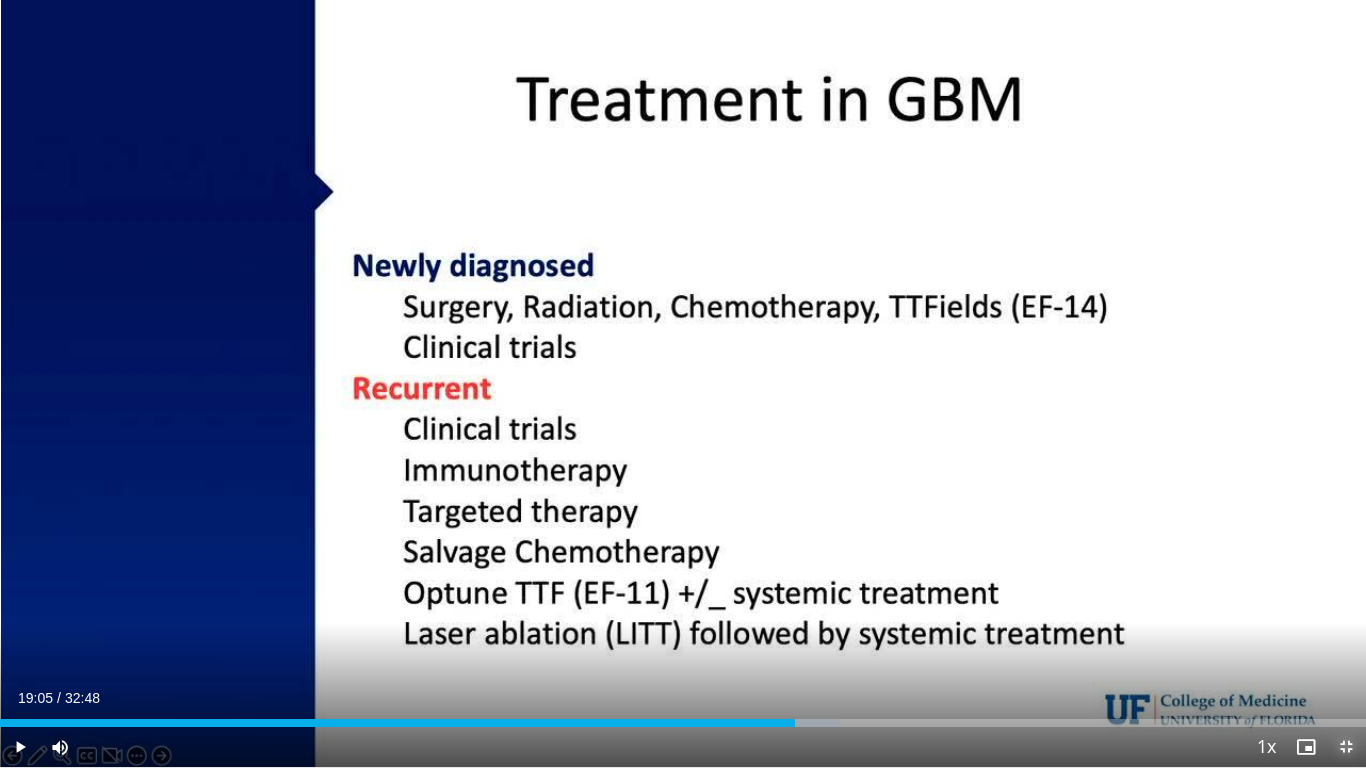 click at bounding box center (1346, 747) 